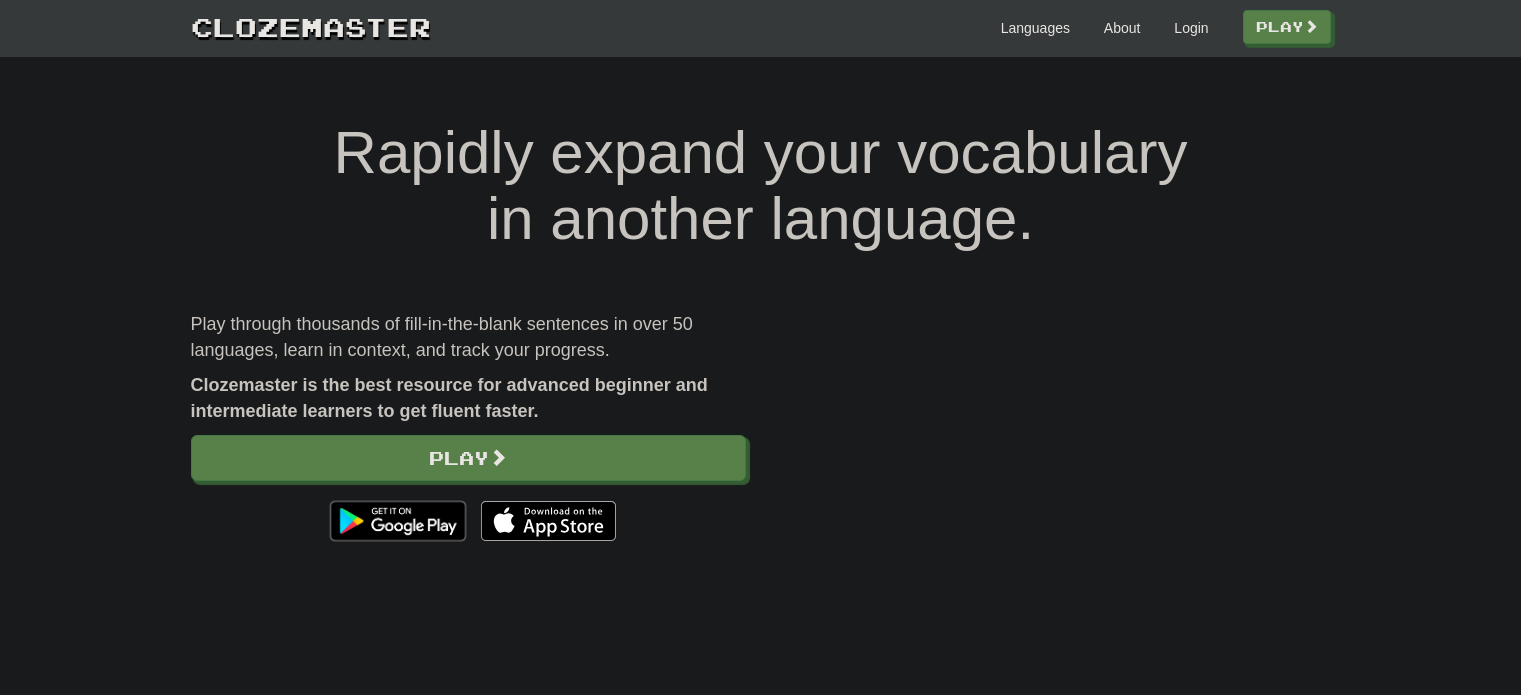 scroll, scrollTop: 0, scrollLeft: 0, axis: both 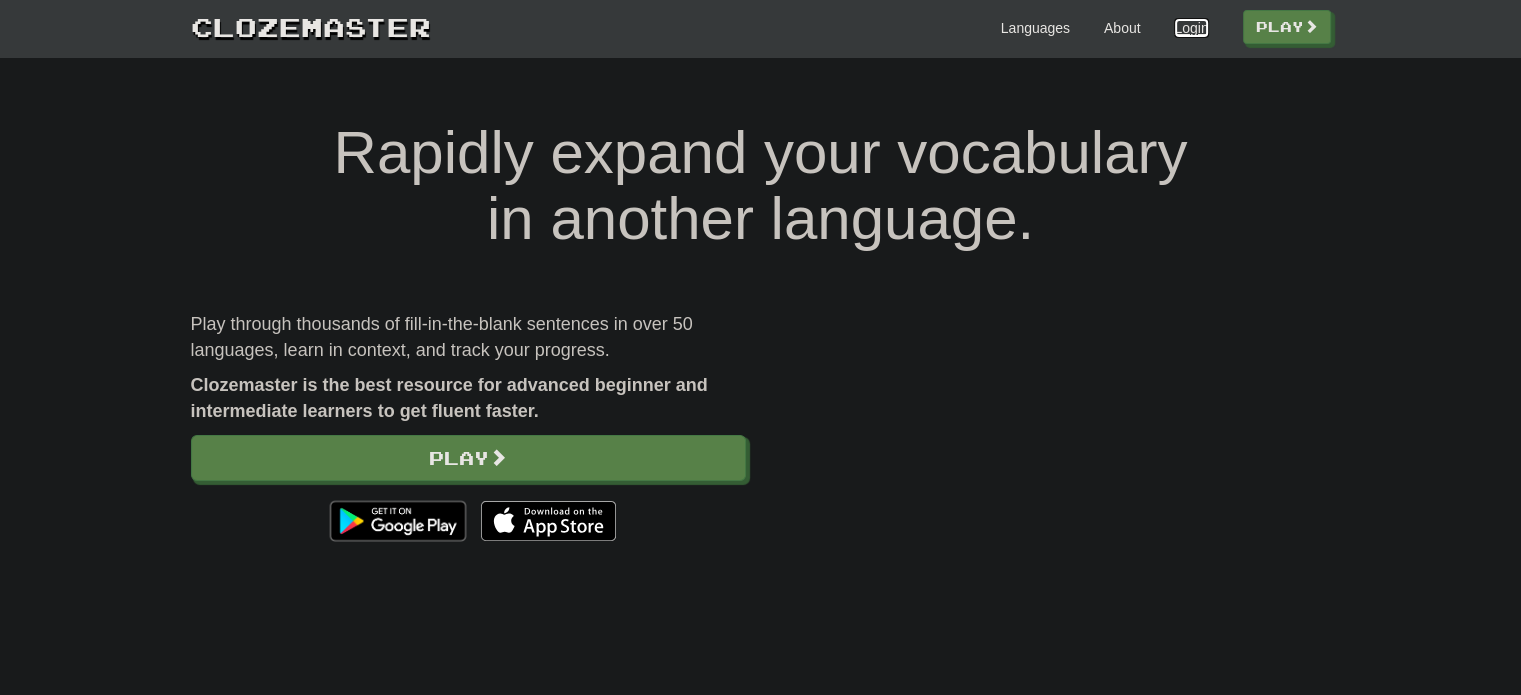 click on "Login" at bounding box center [1191, 28] 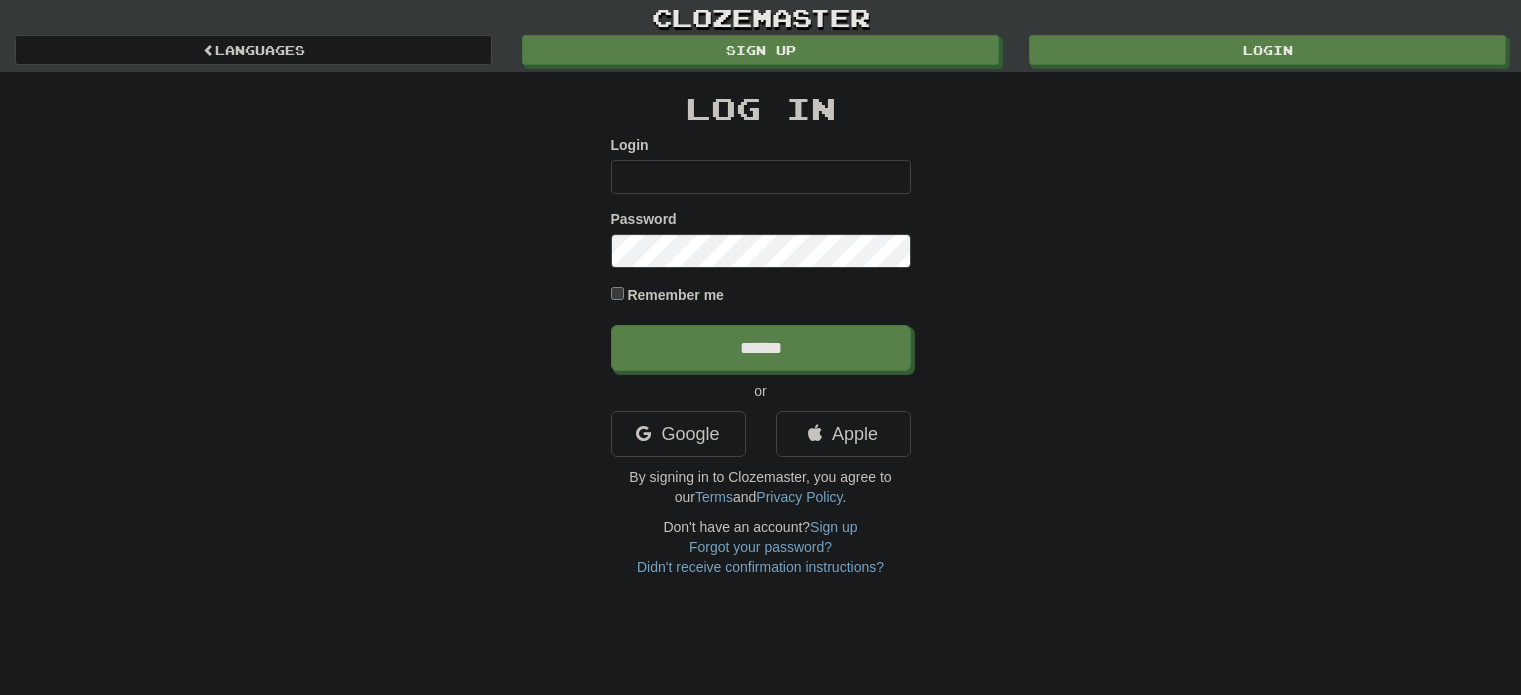 scroll, scrollTop: 0, scrollLeft: 0, axis: both 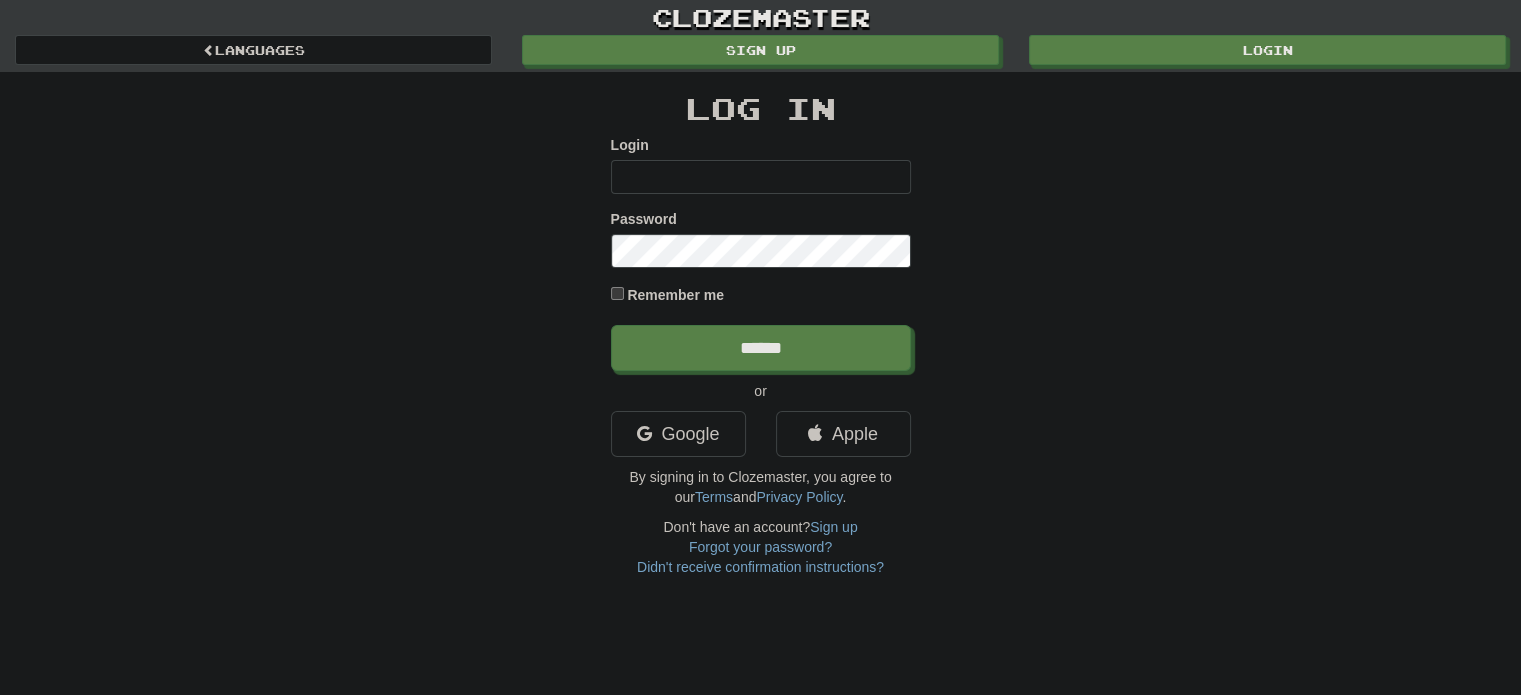 click on "Login" at bounding box center (761, 177) 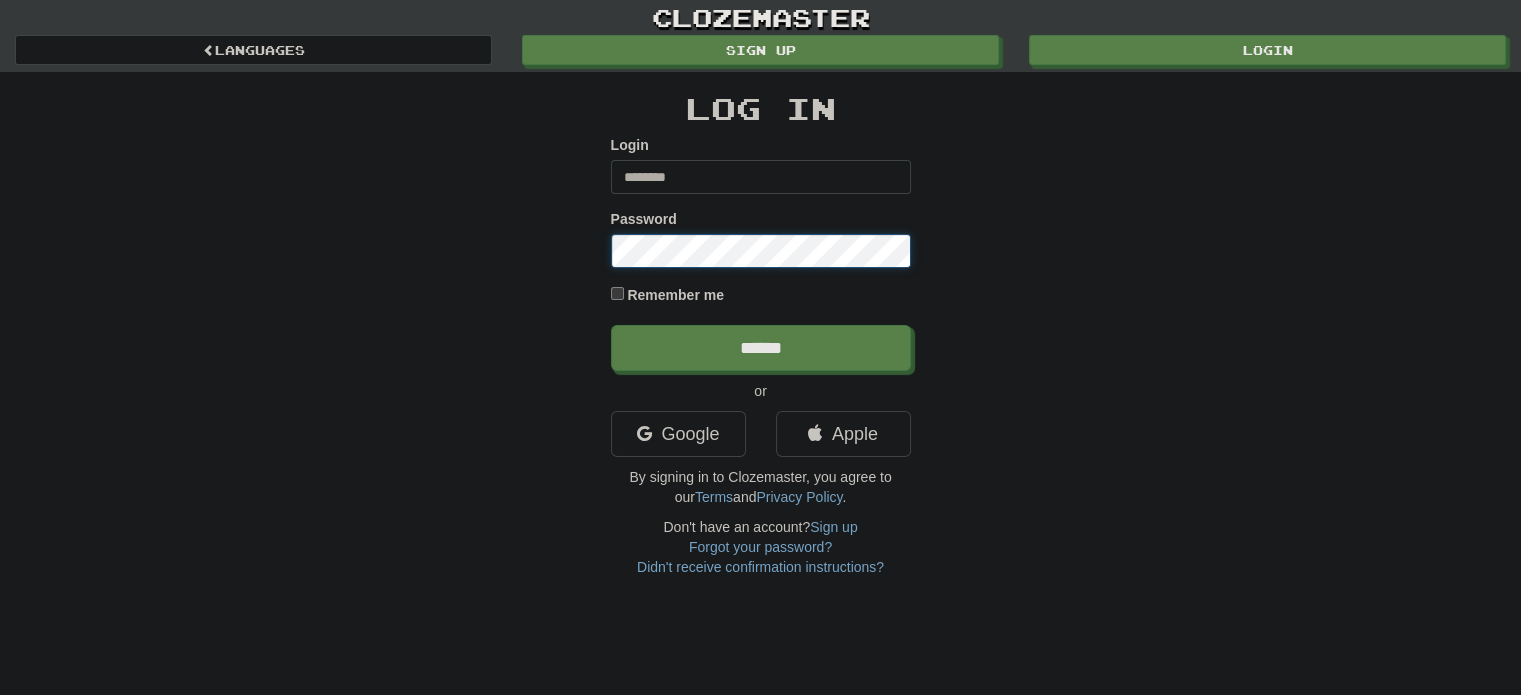click on "******" at bounding box center [761, 348] 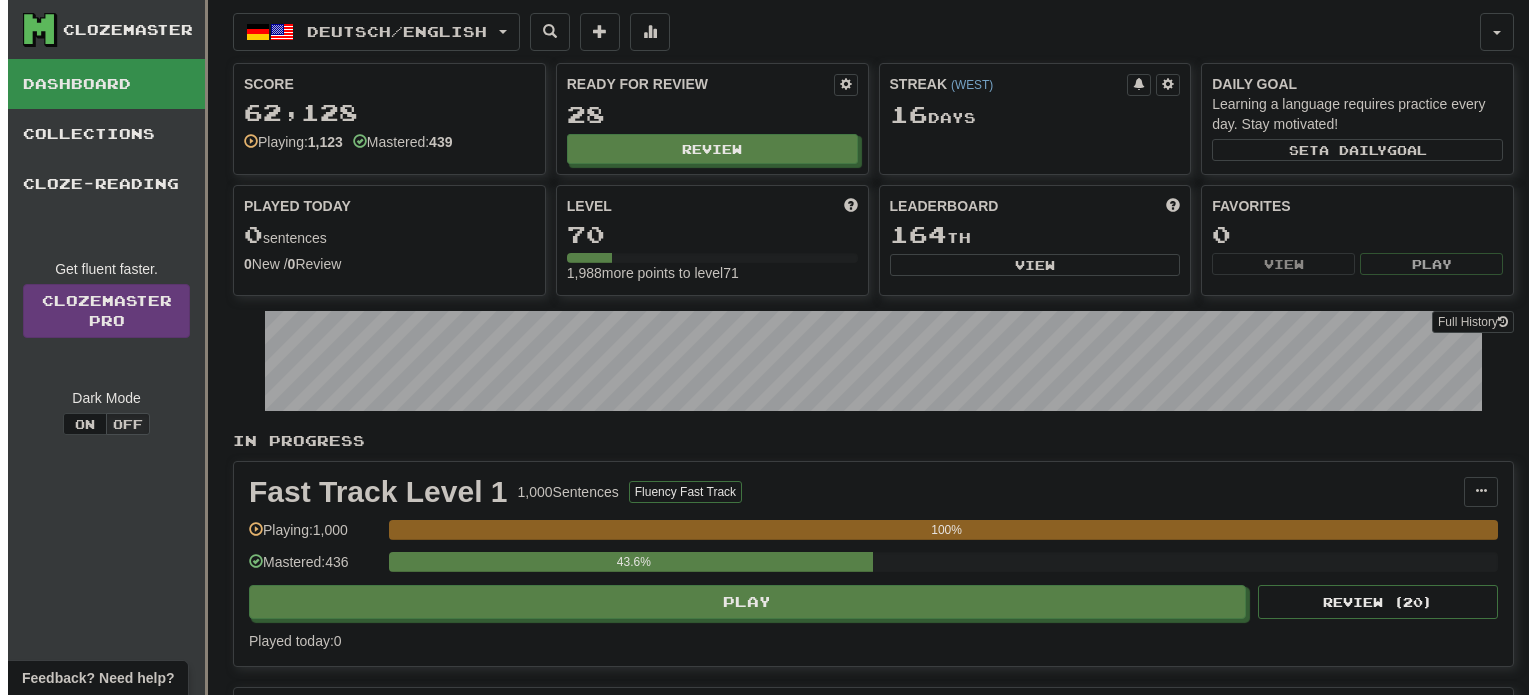 scroll, scrollTop: 0, scrollLeft: 0, axis: both 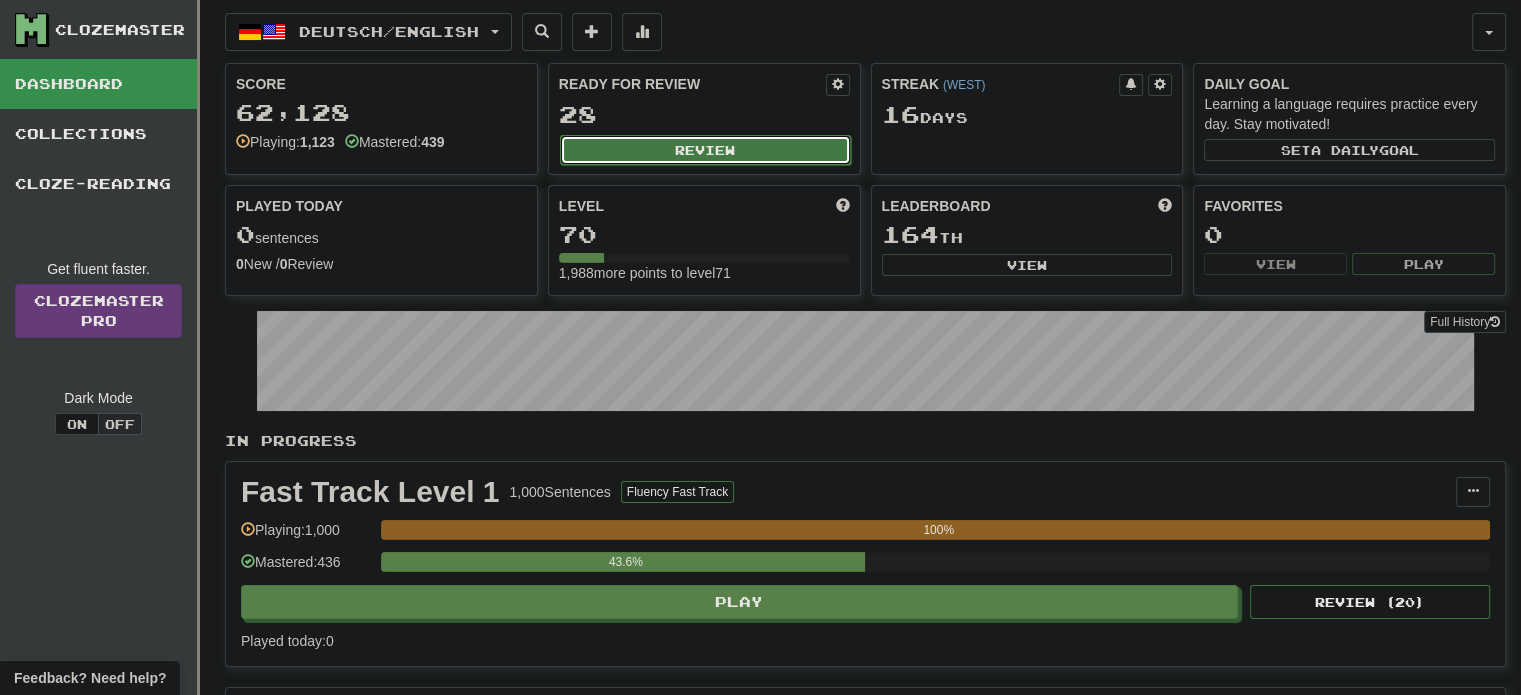 click on "Review" at bounding box center [705, 150] 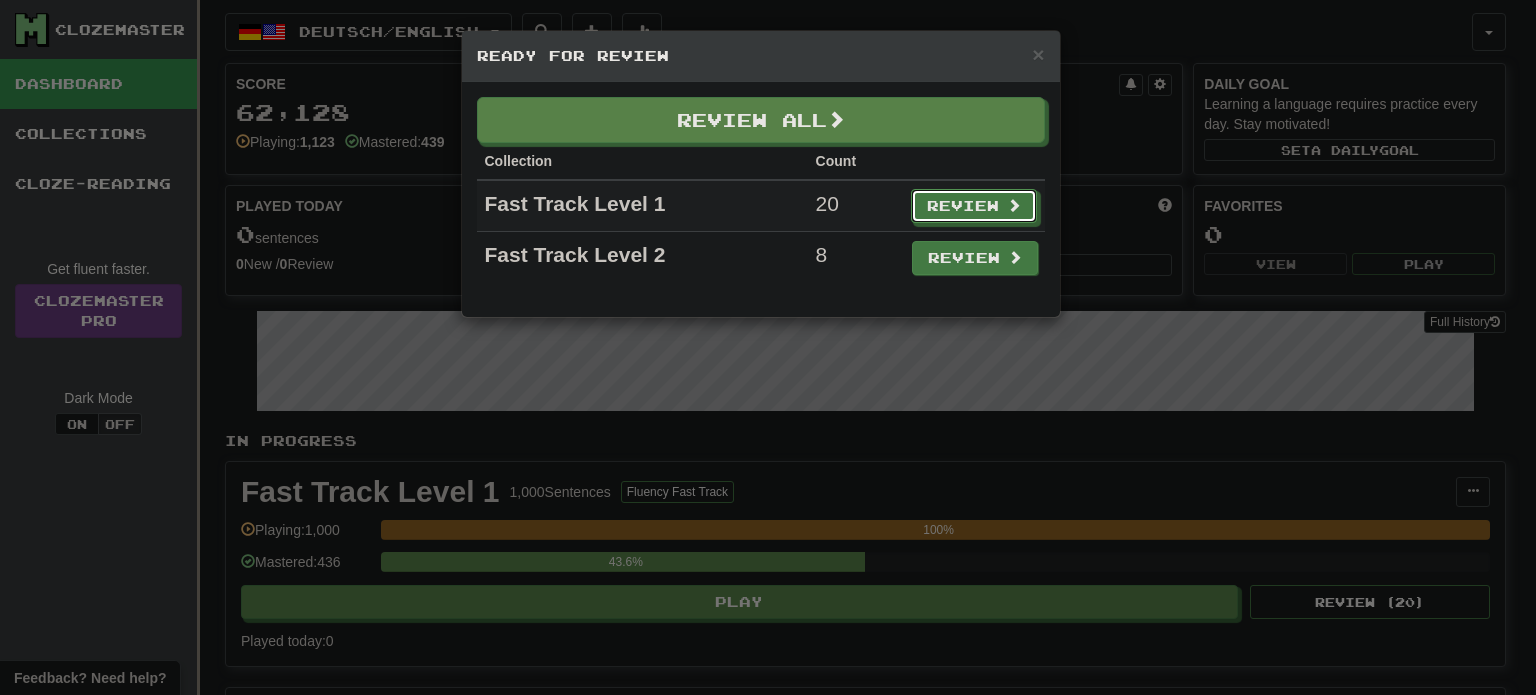 click on "Review" at bounding box center [974, 206] 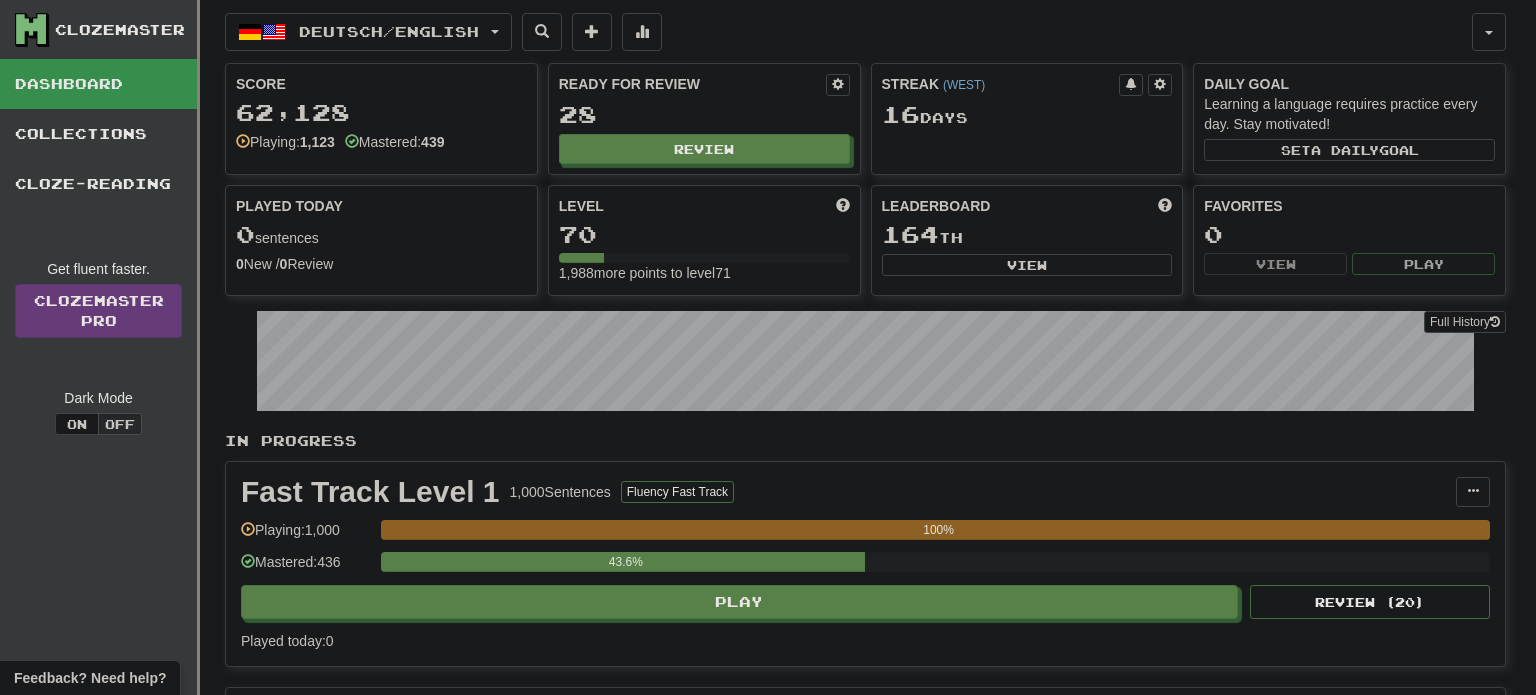 select on "**" 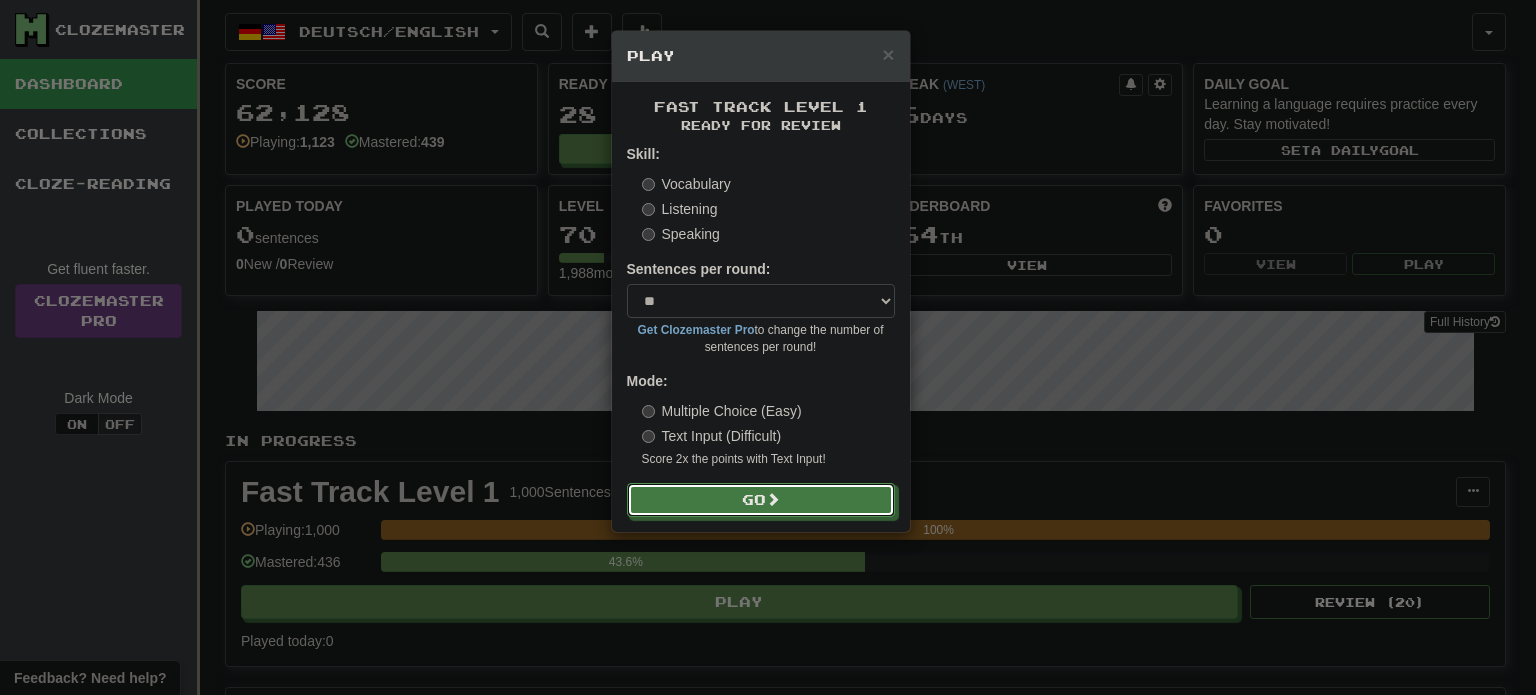 drag, startPoint x: 752, startPoint y: 492, endPoint x: 748, endPoint y: 481, distance: 11.7046995 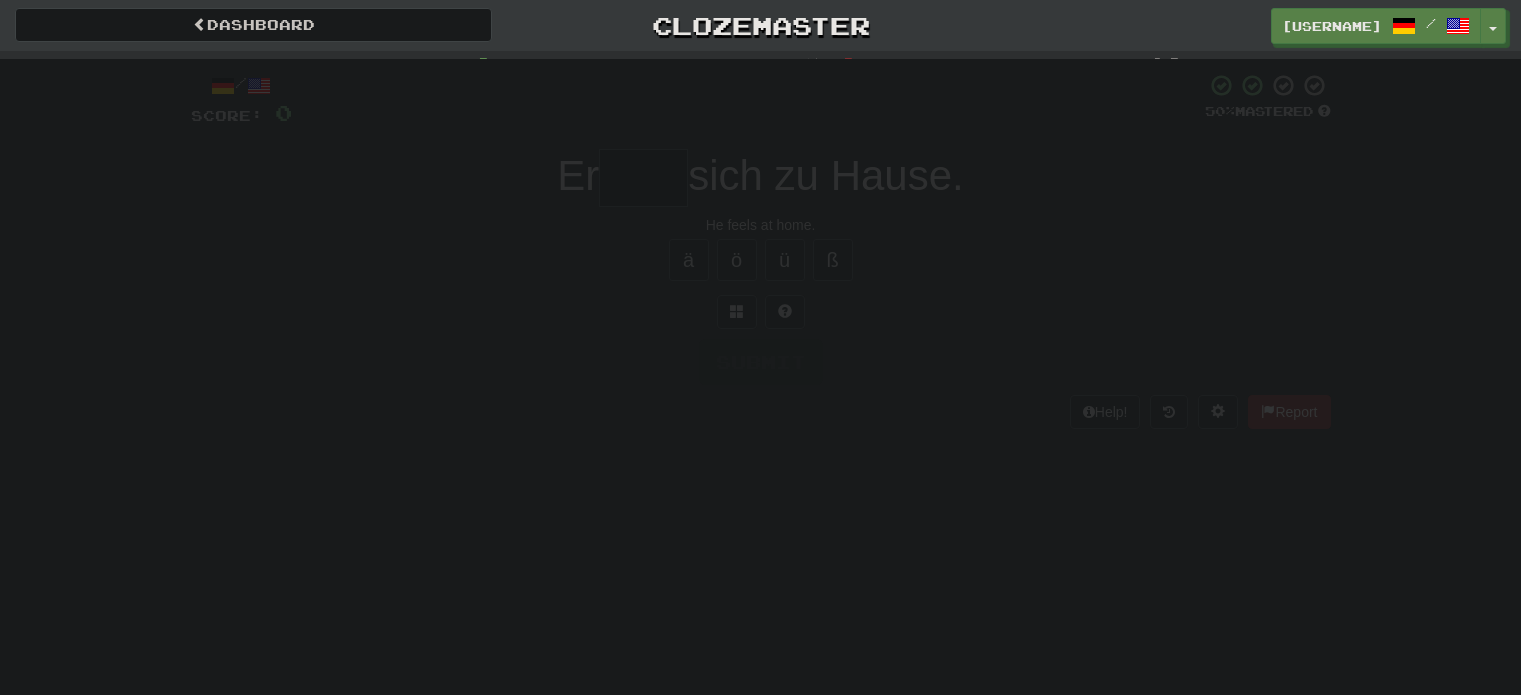 scroll, scrollTop: 0, scrollLeft: 0, axis: both 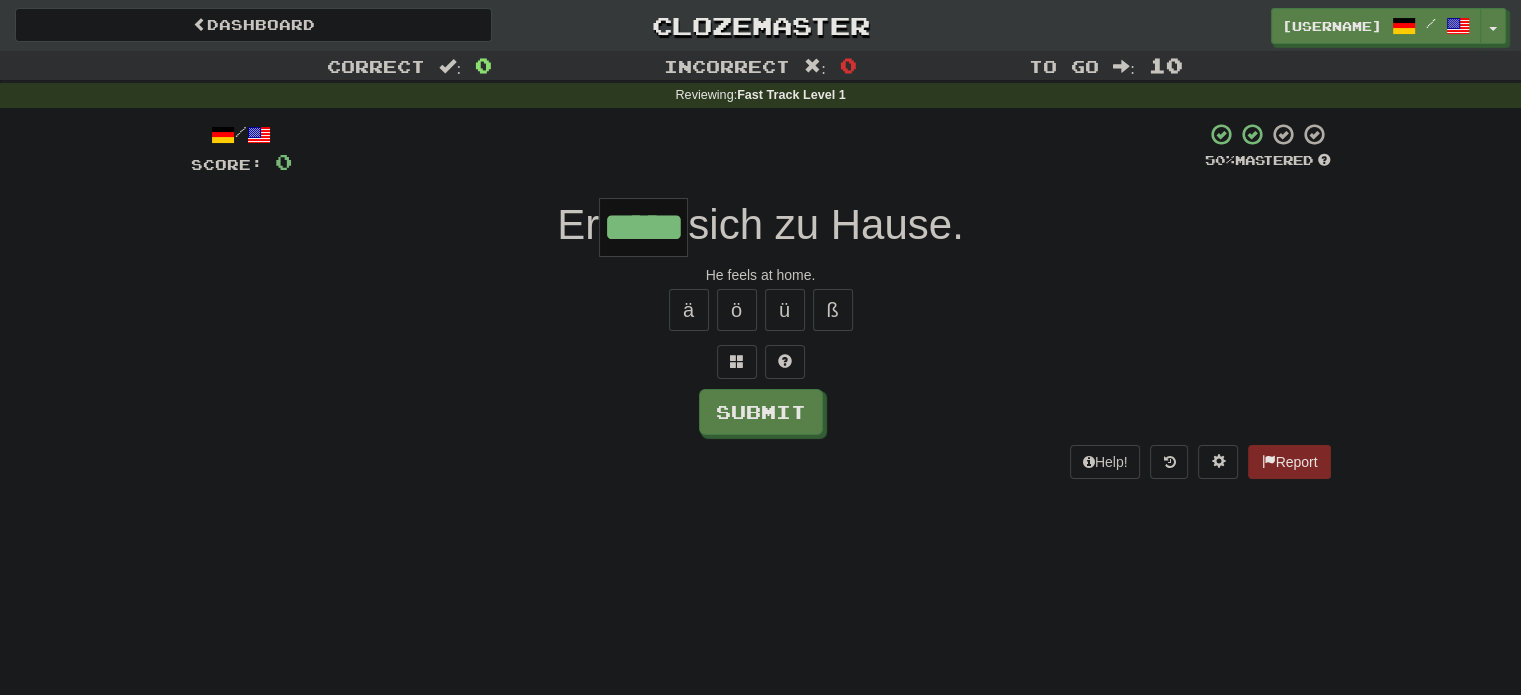 type on "*****" 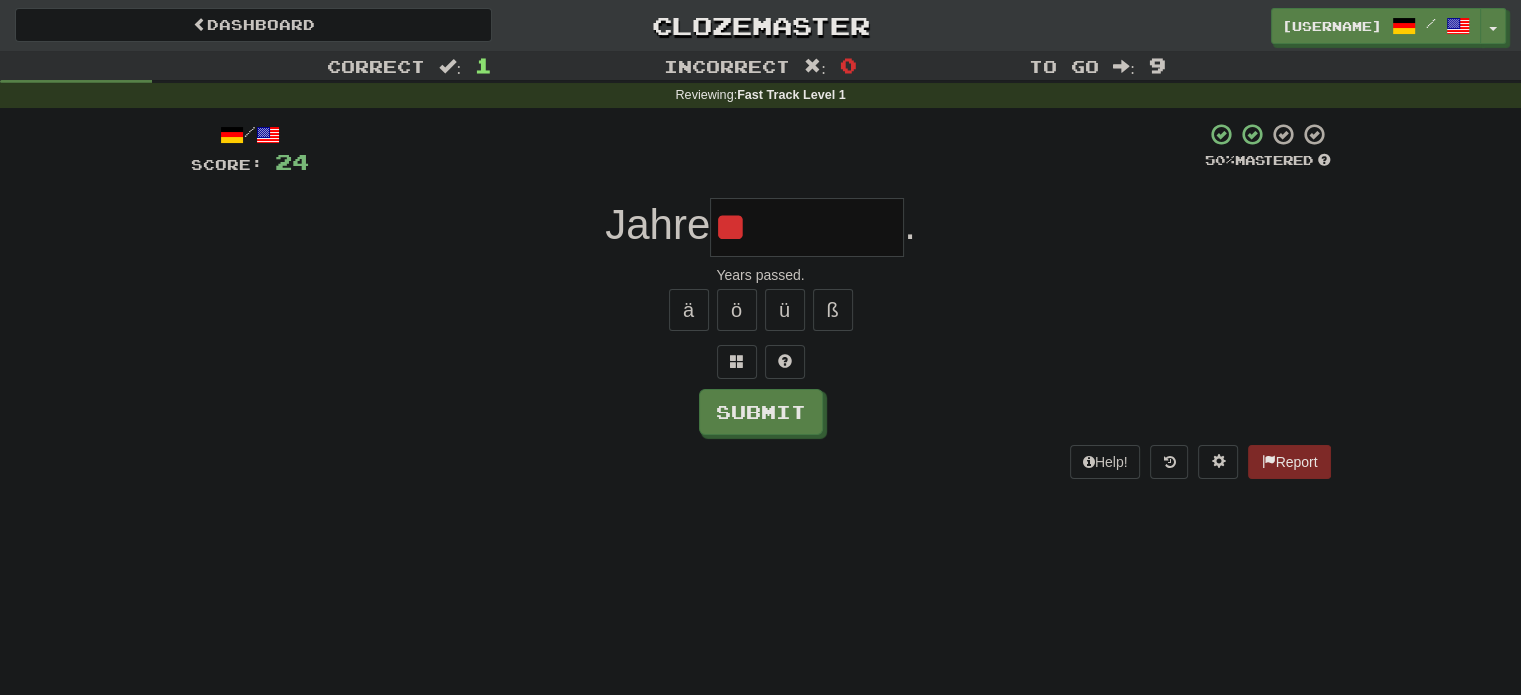 type on "*" 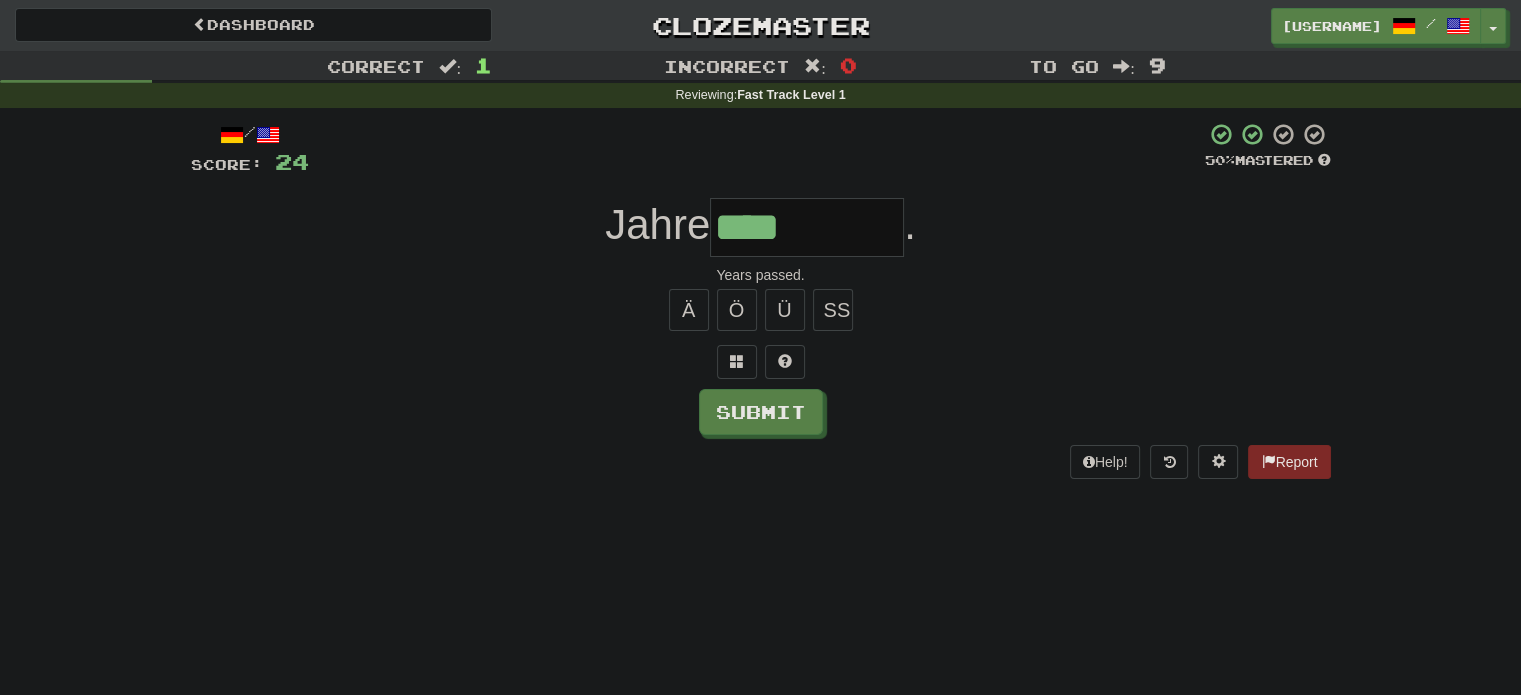 click on "Years passed." at bounding box center [761, 275] 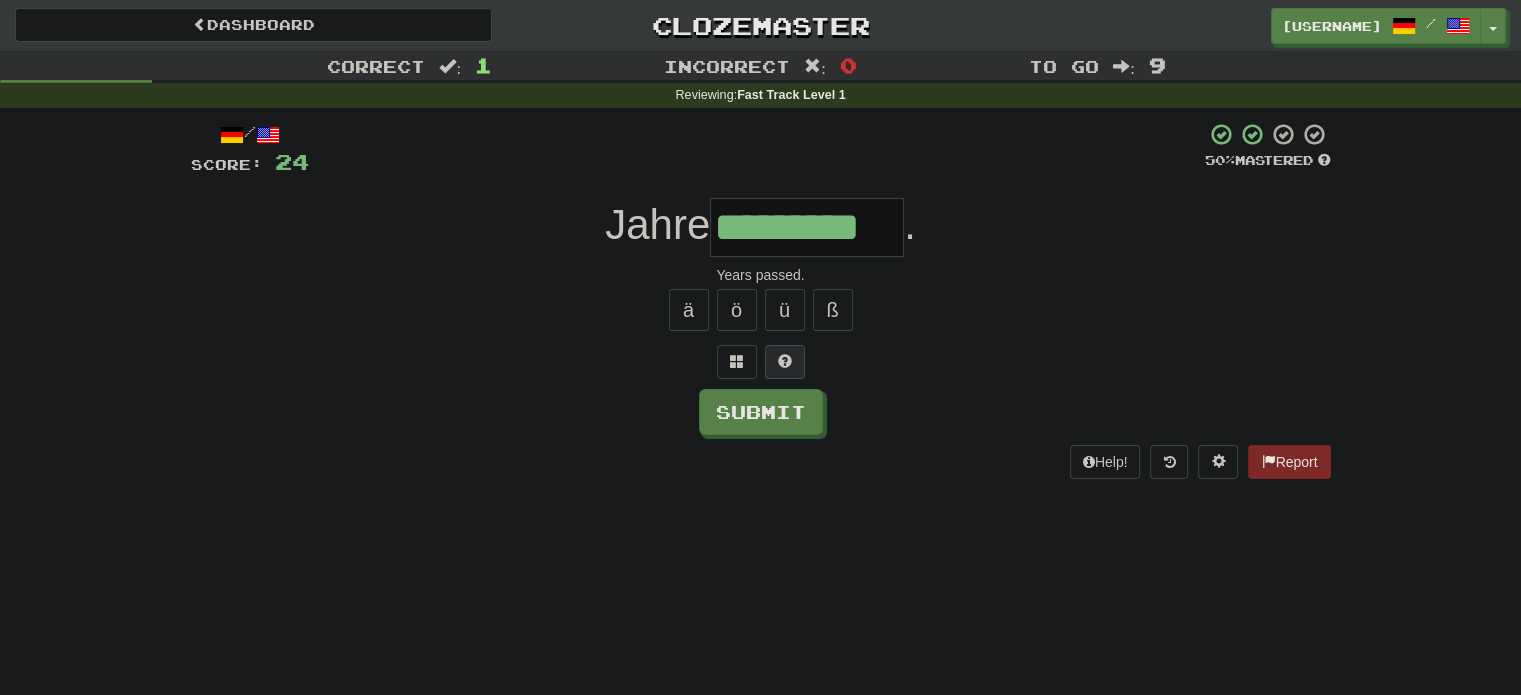 type on "*********" 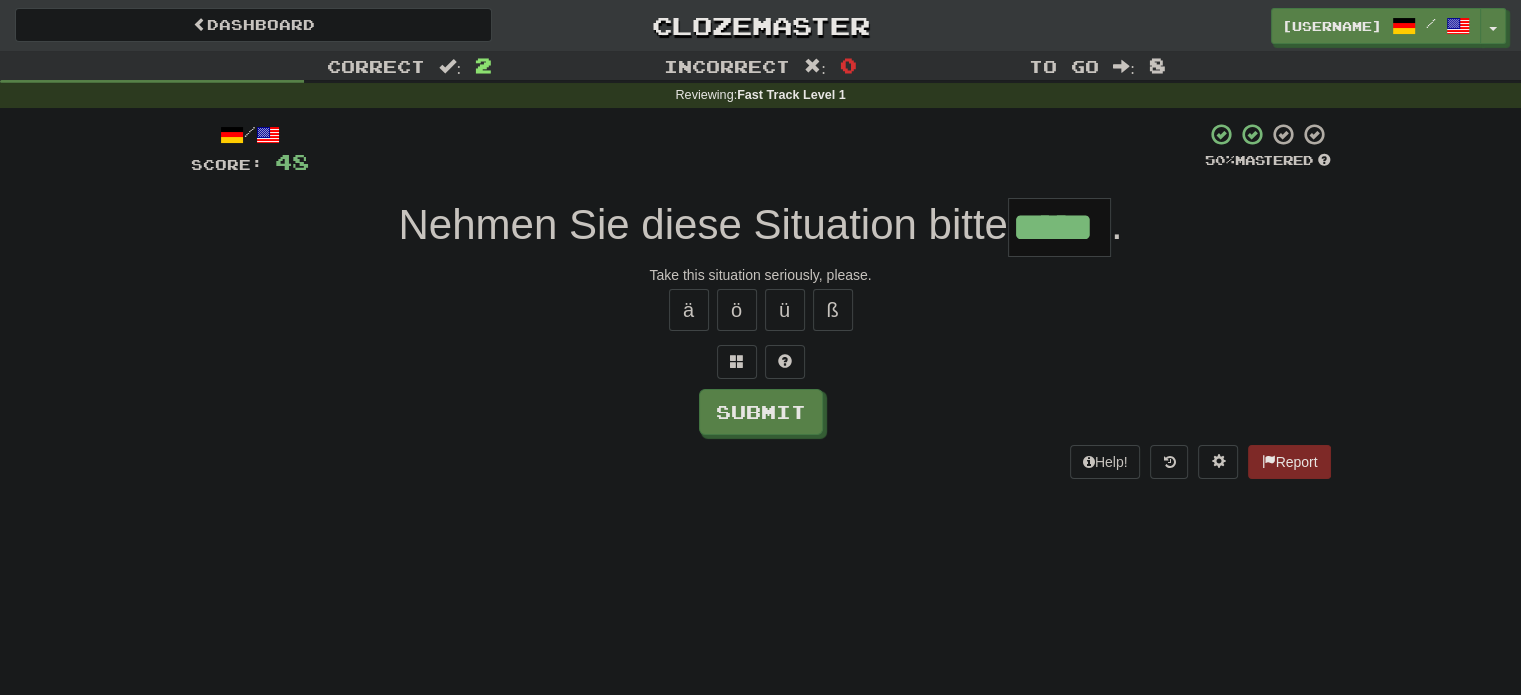 type on "*****" 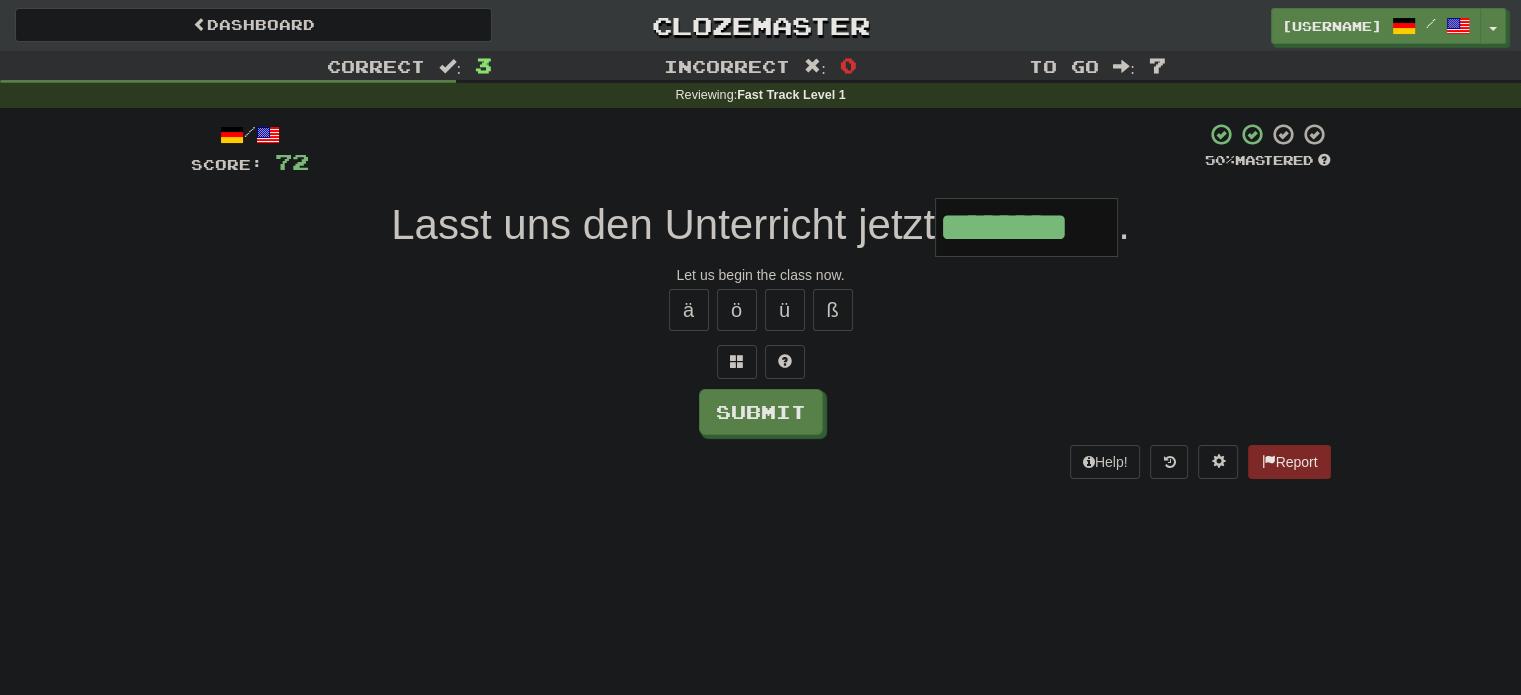 type on "********" 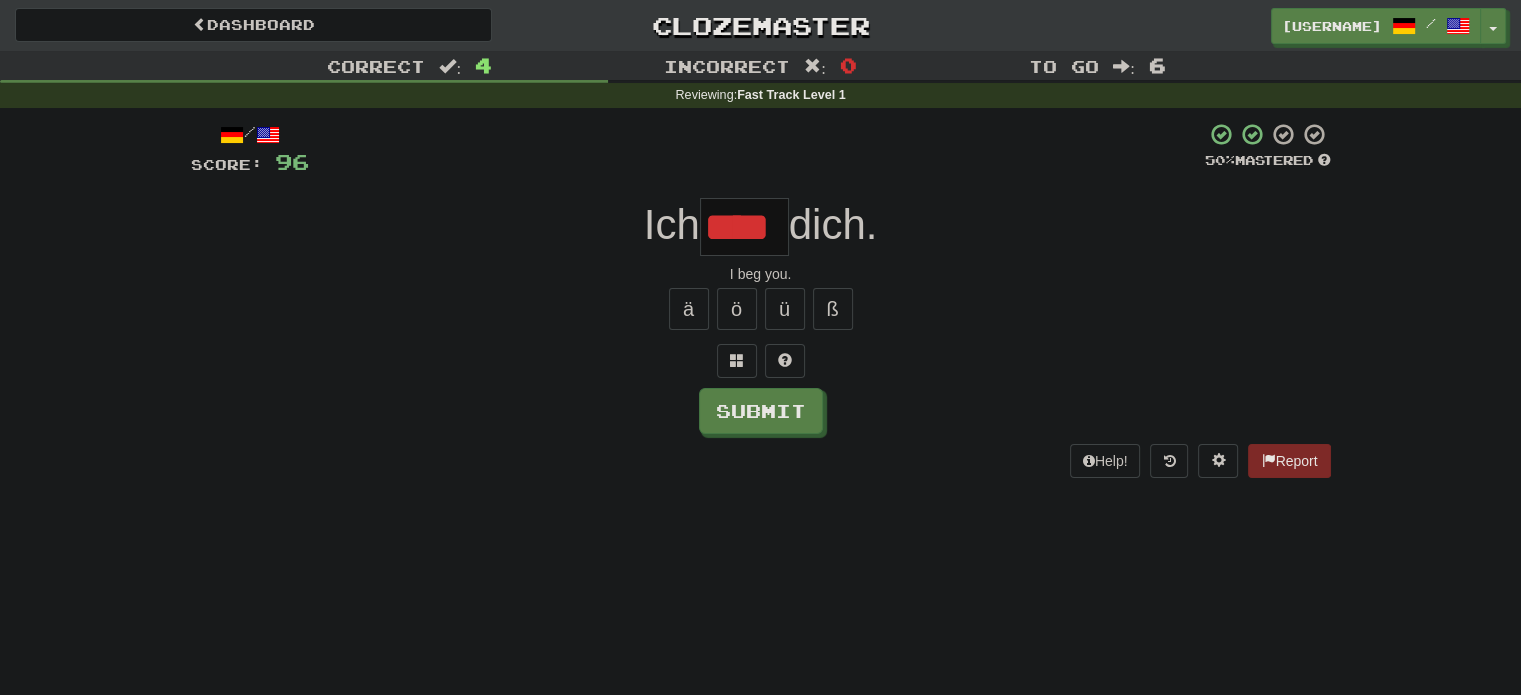 scroll, scrollTop: 0, scrollLeft: 0, axis: both 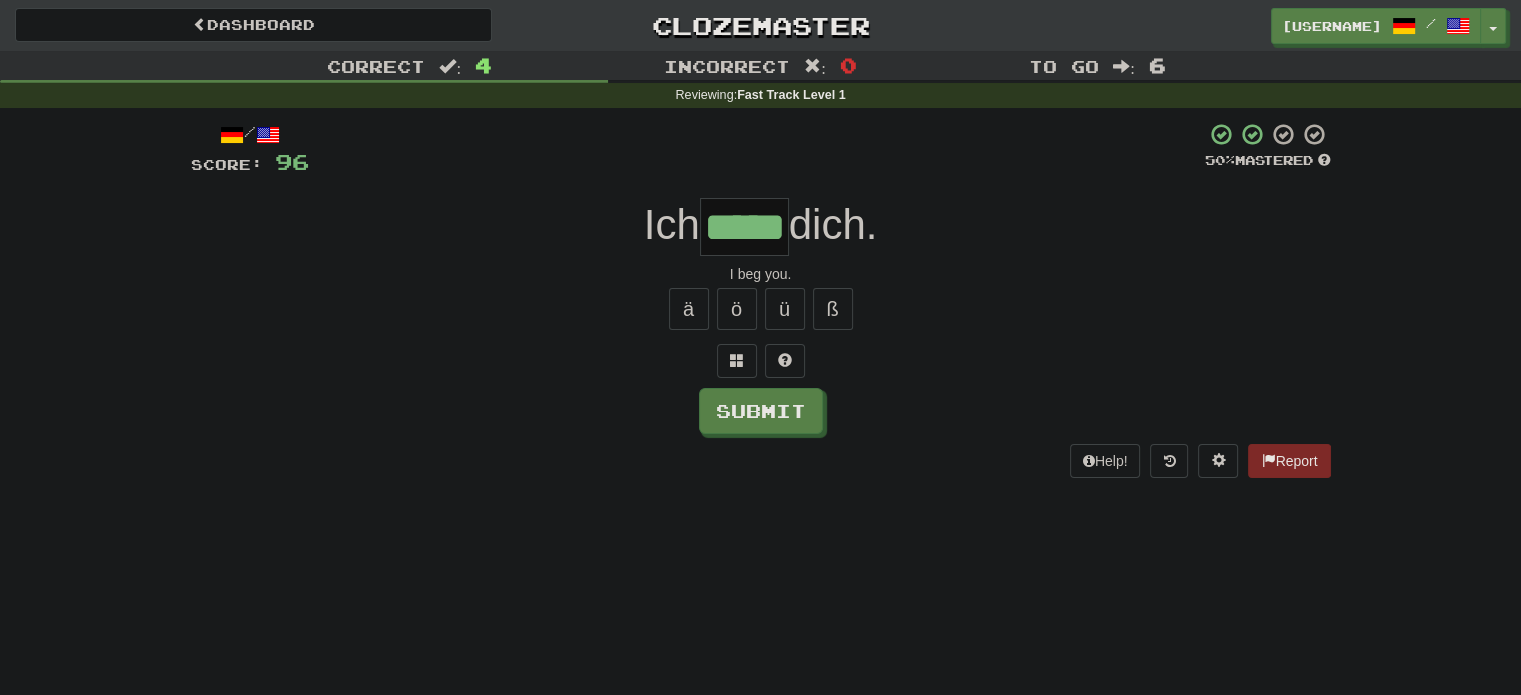 type on "*****" 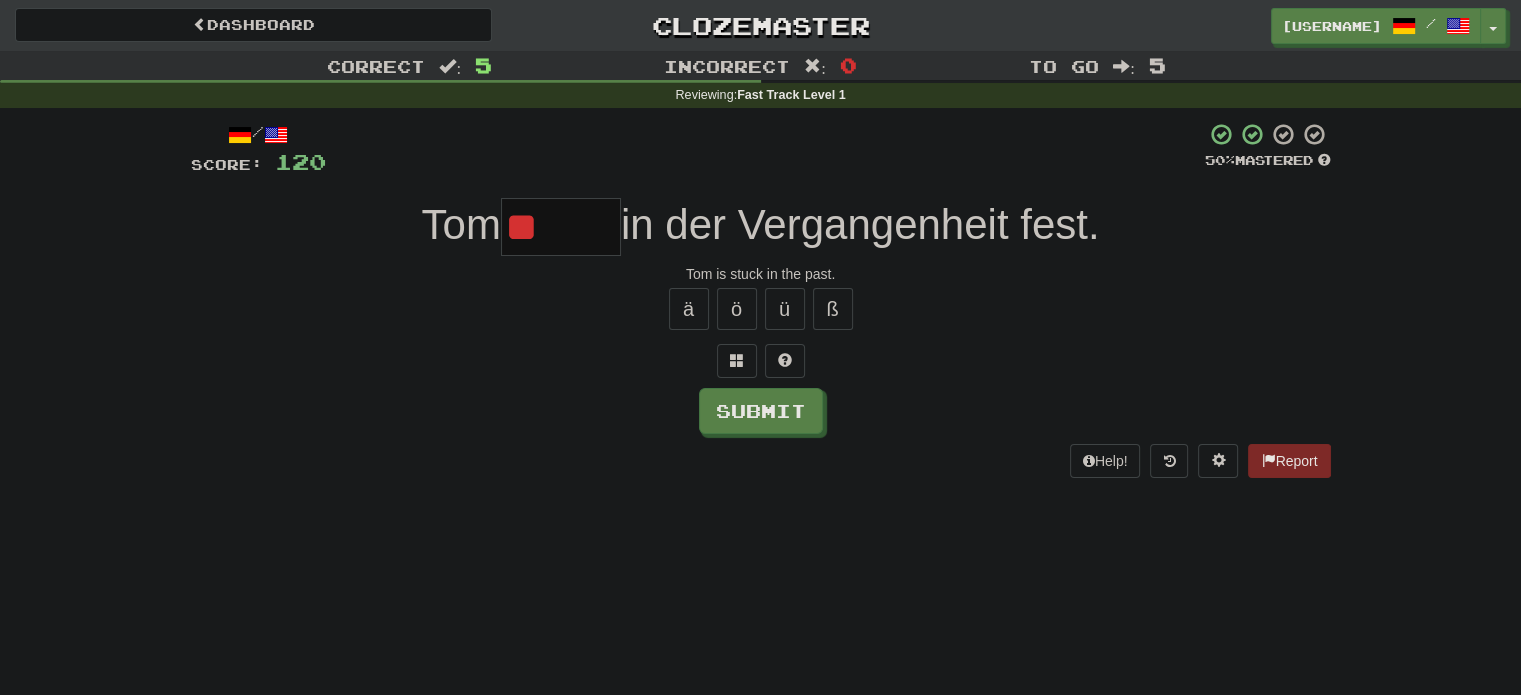 type on "*" 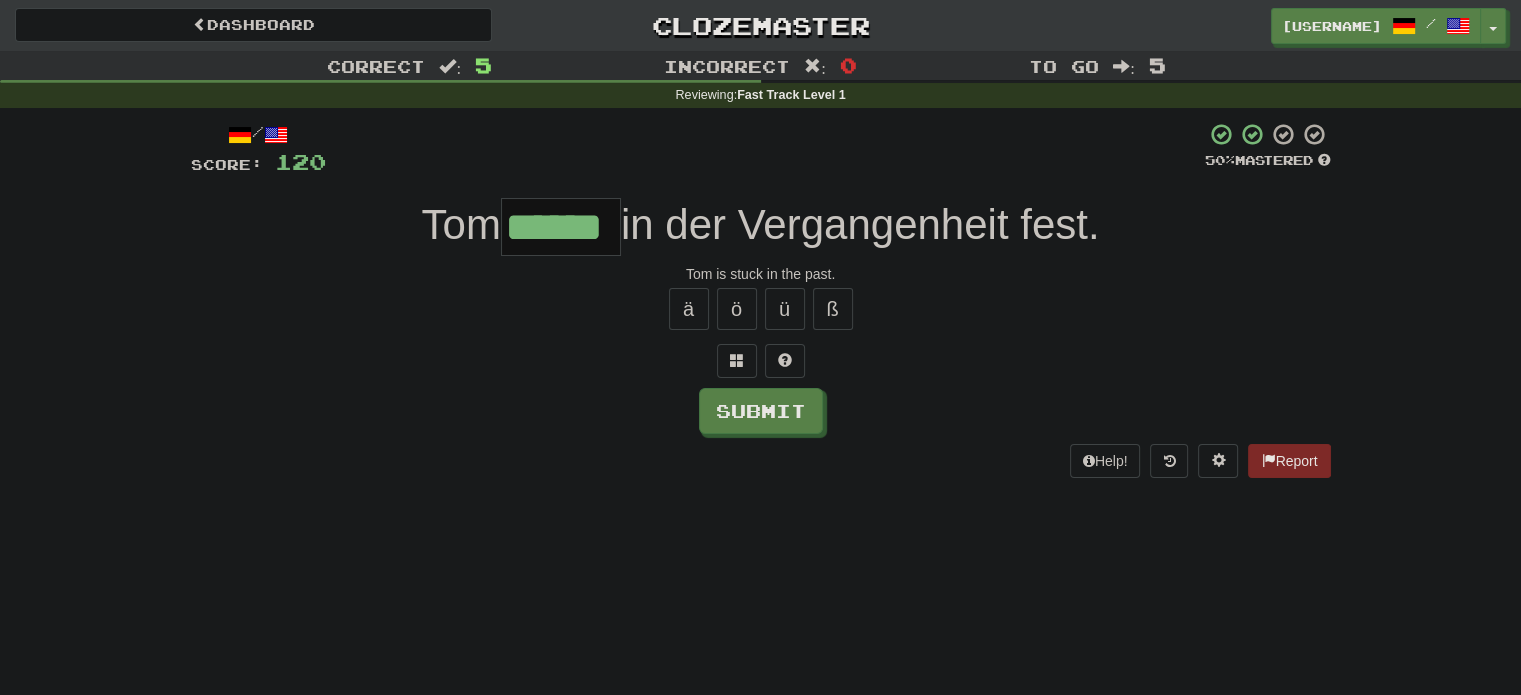 type on "******" 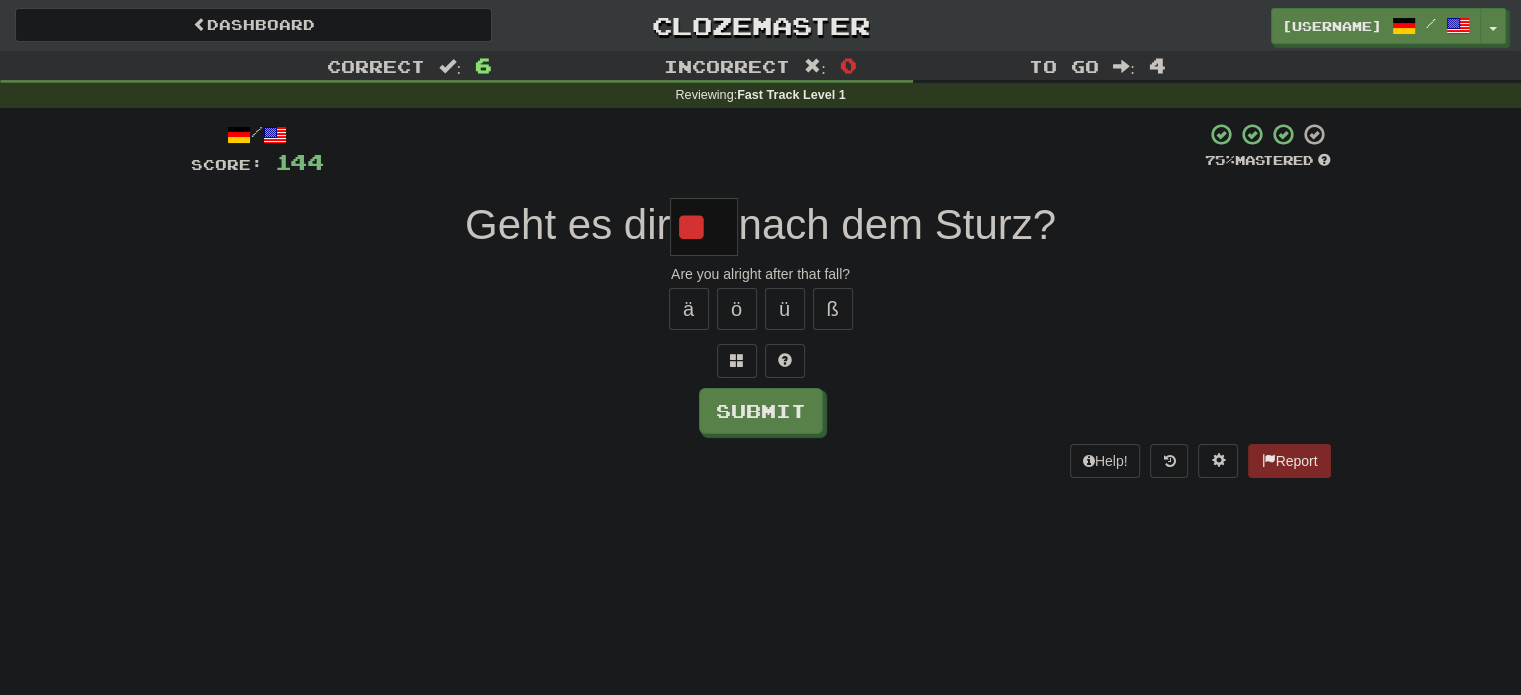 scroll, scrollTop: 0, scrollLeft: 0, axis: both 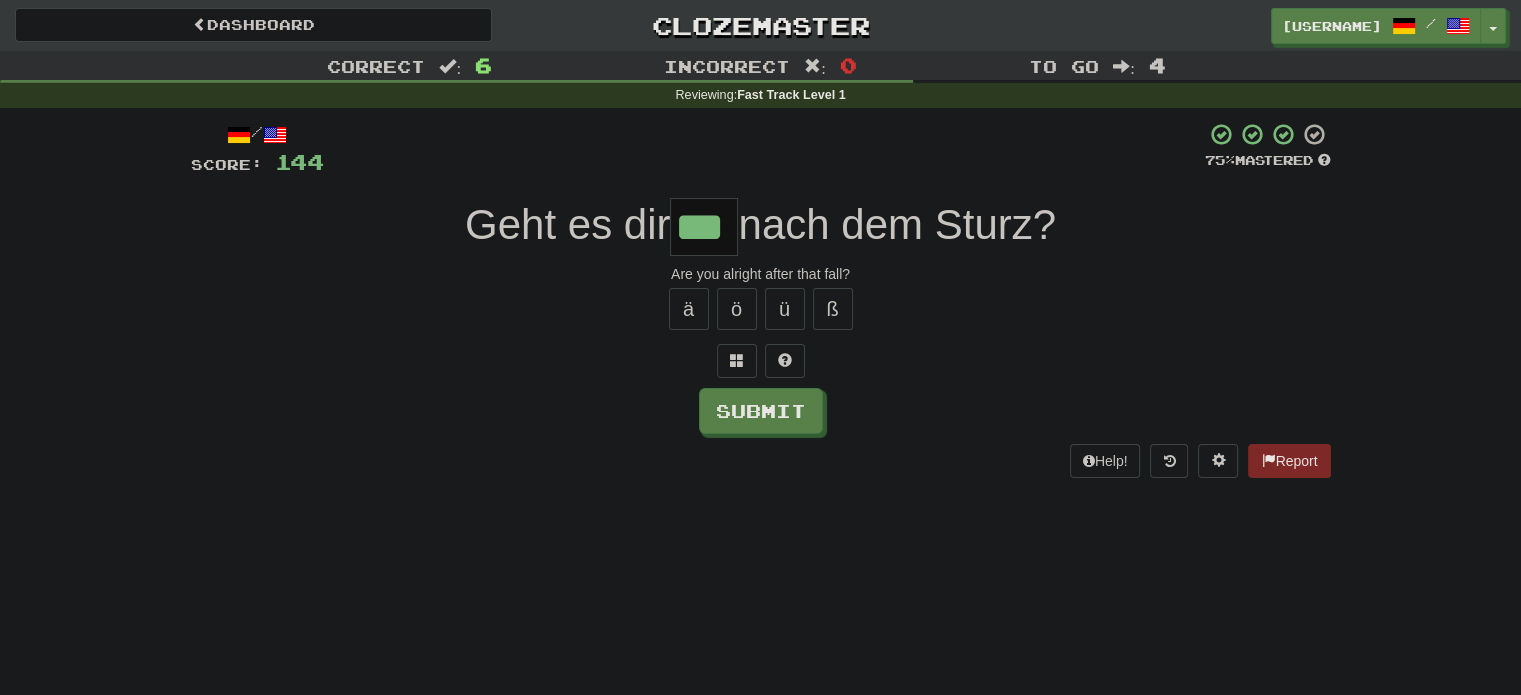 type on "***" 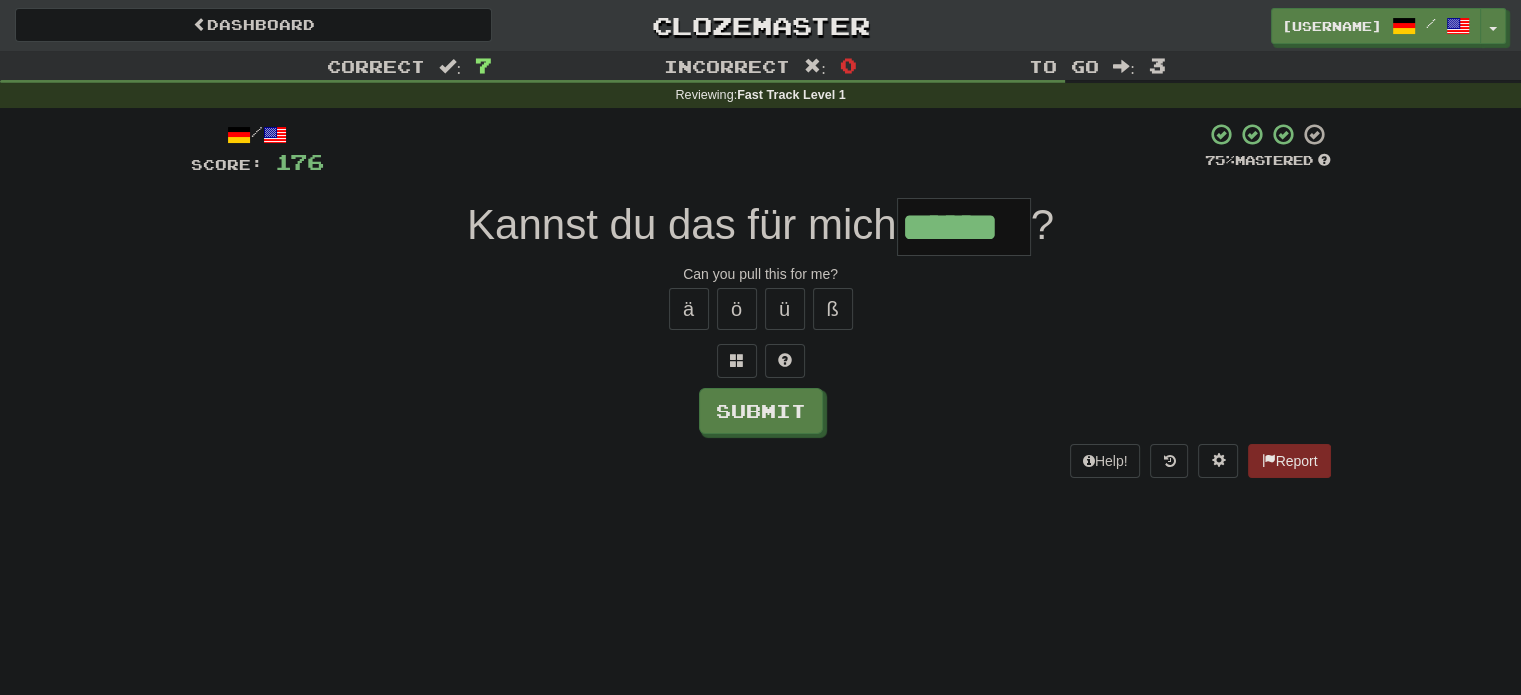 type on "******" 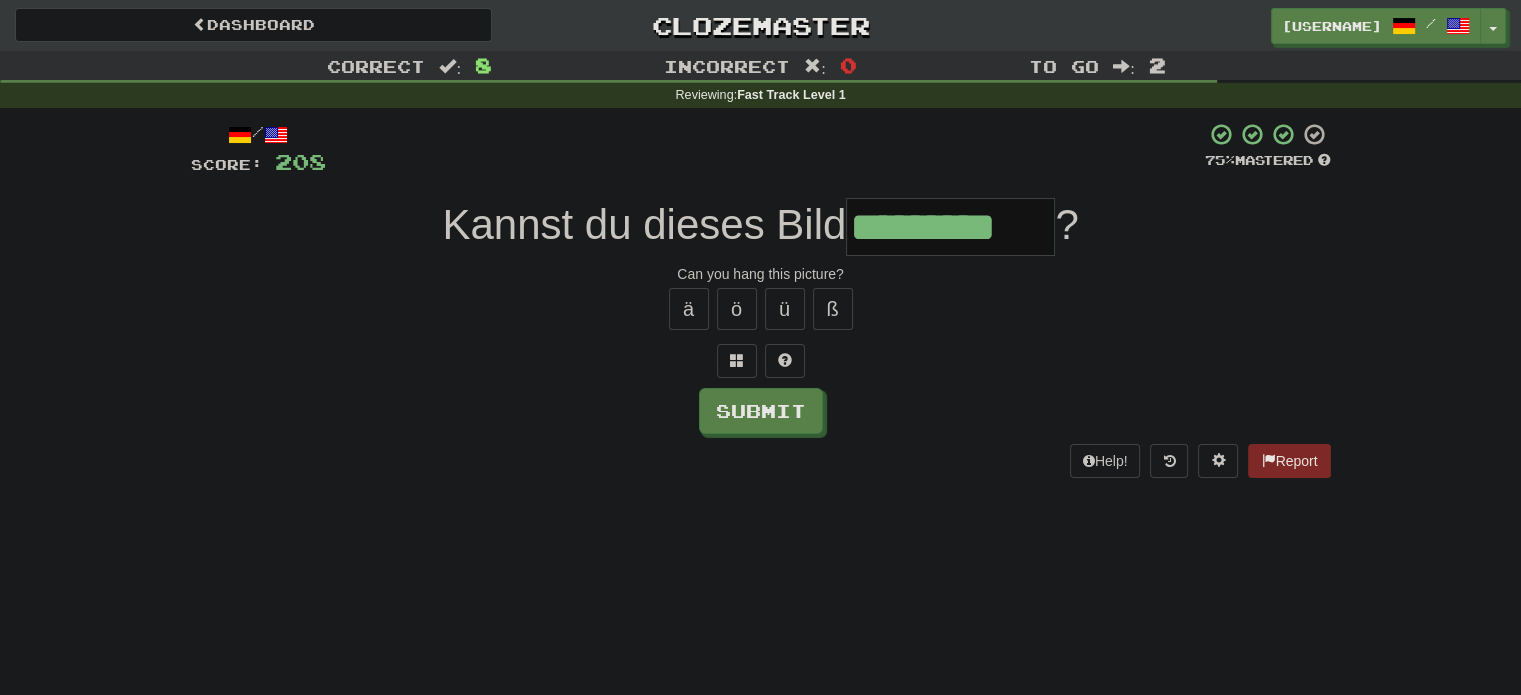 type on "*********" 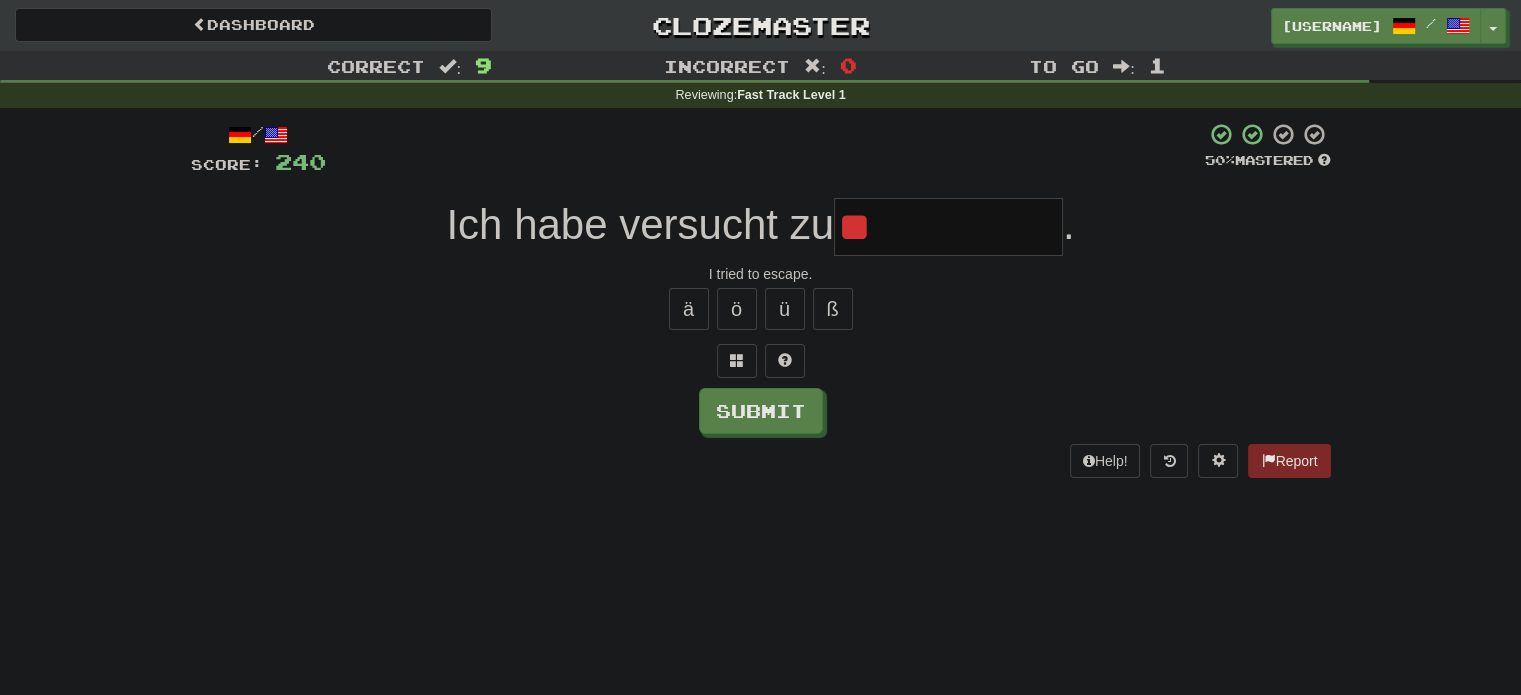 type on "*" 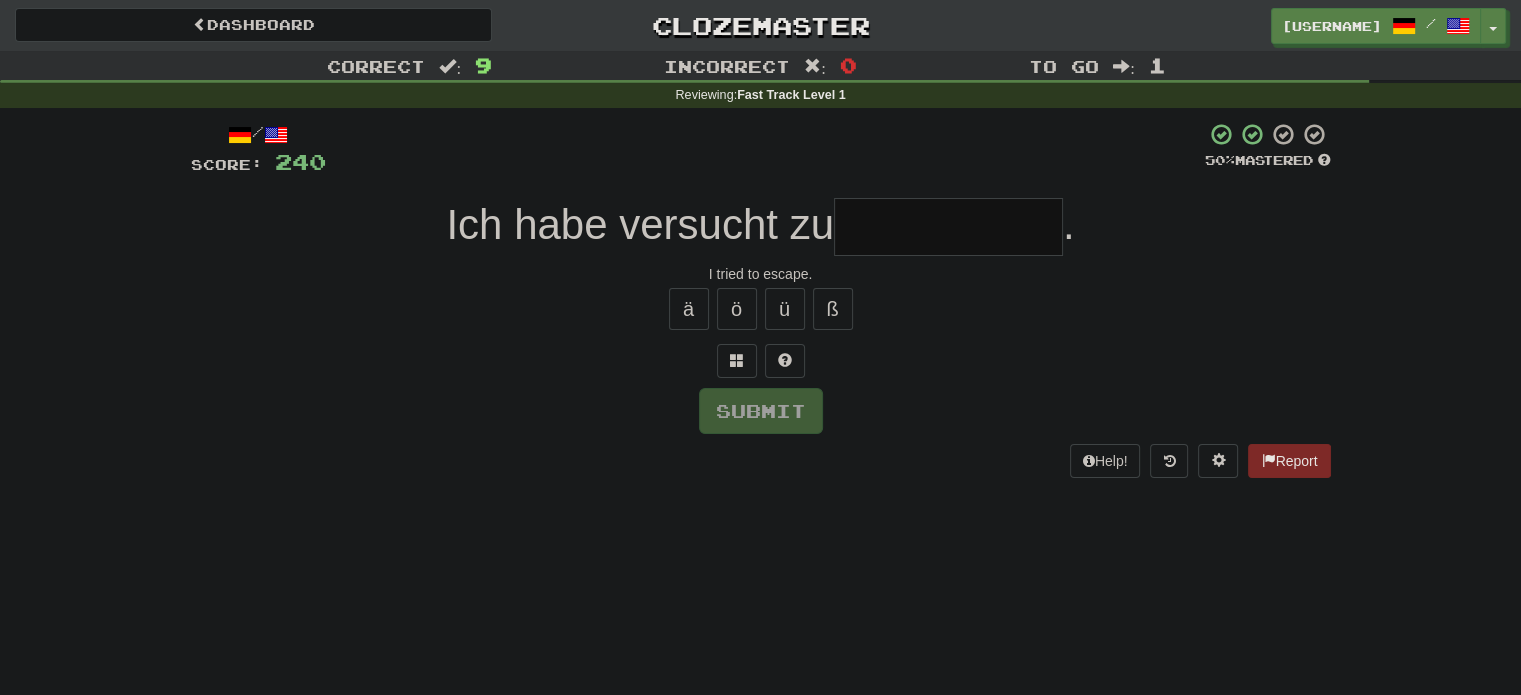 type on "*" 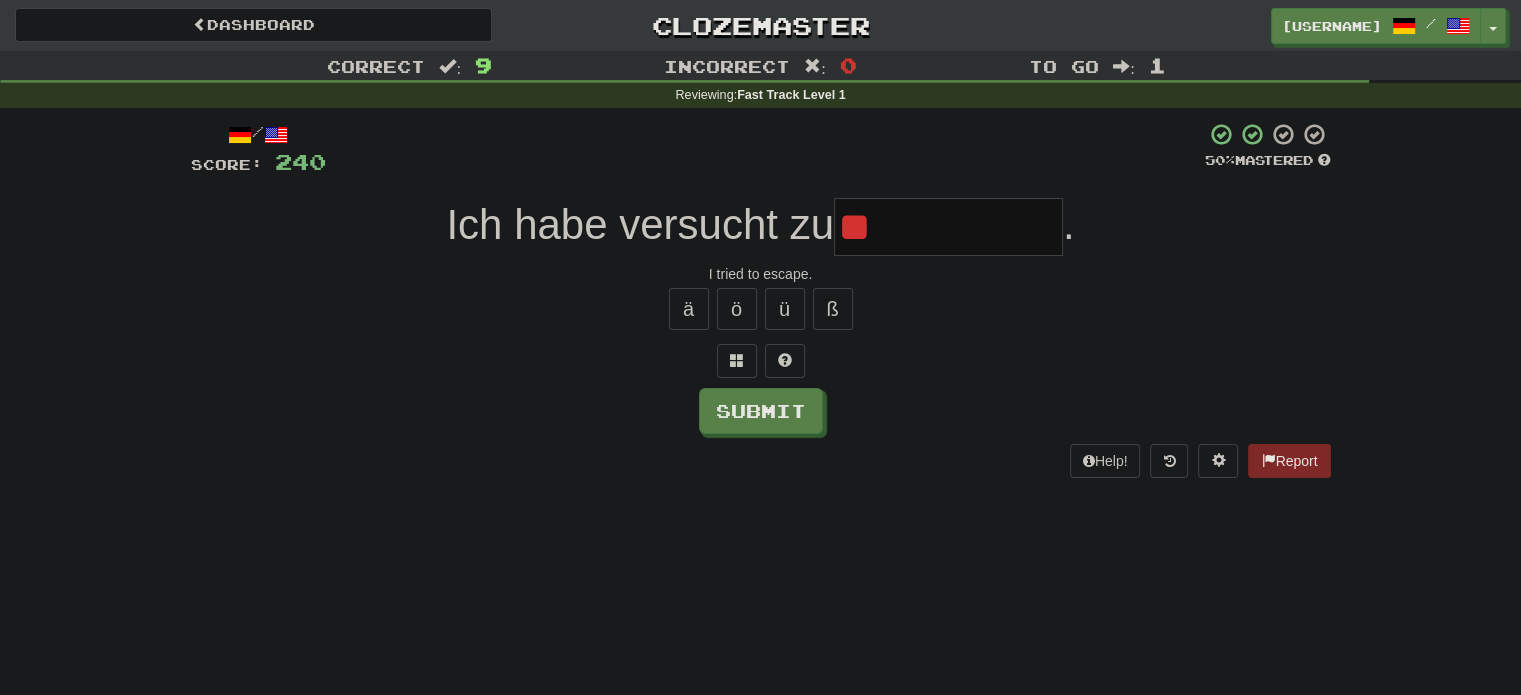 type on "*" 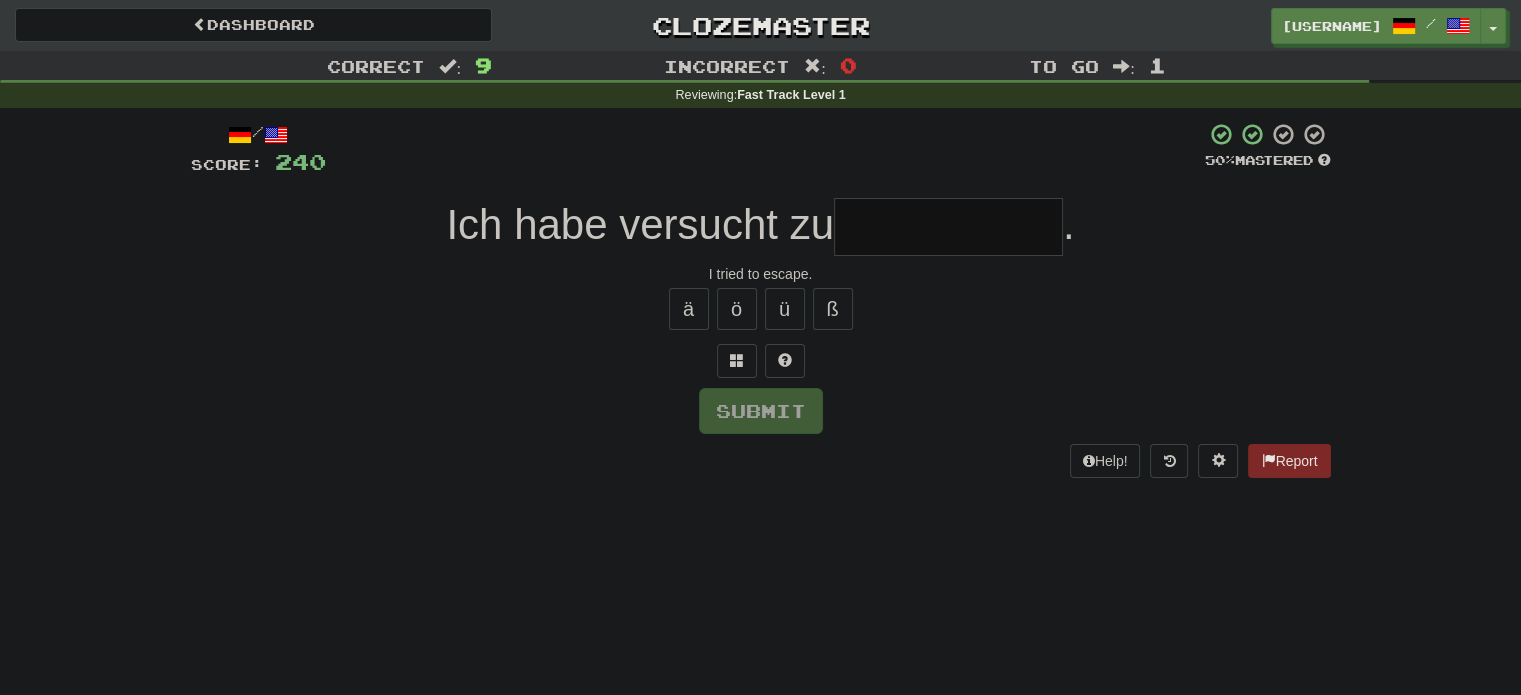 type on "*" 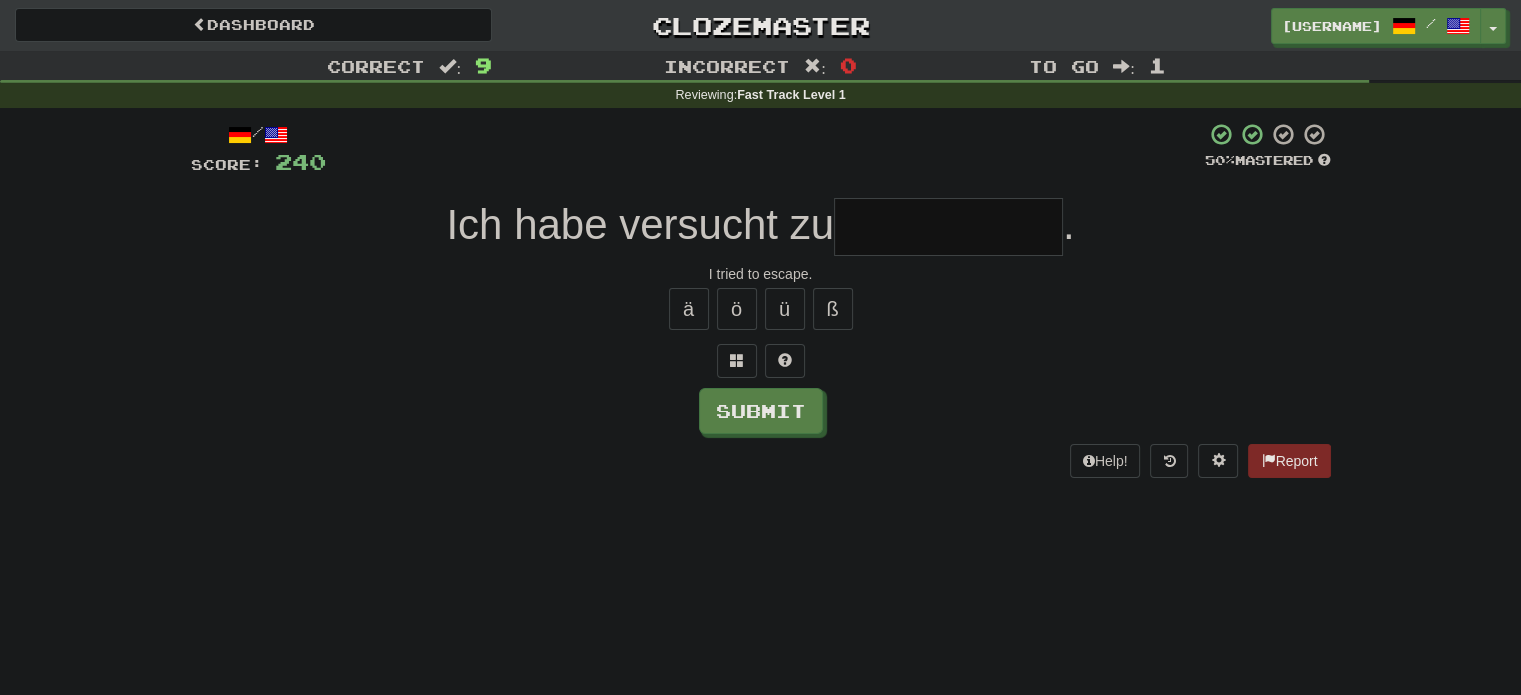 type on "*" 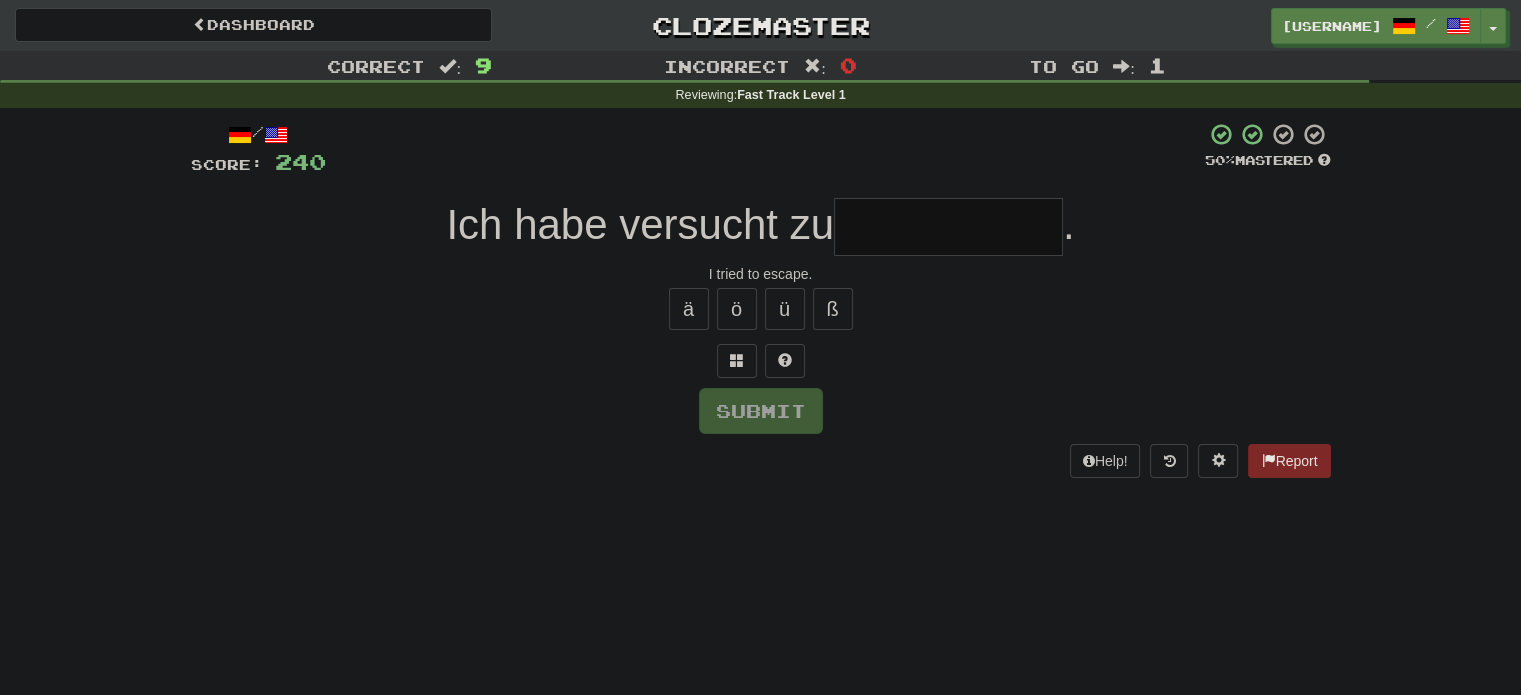 type on "*" 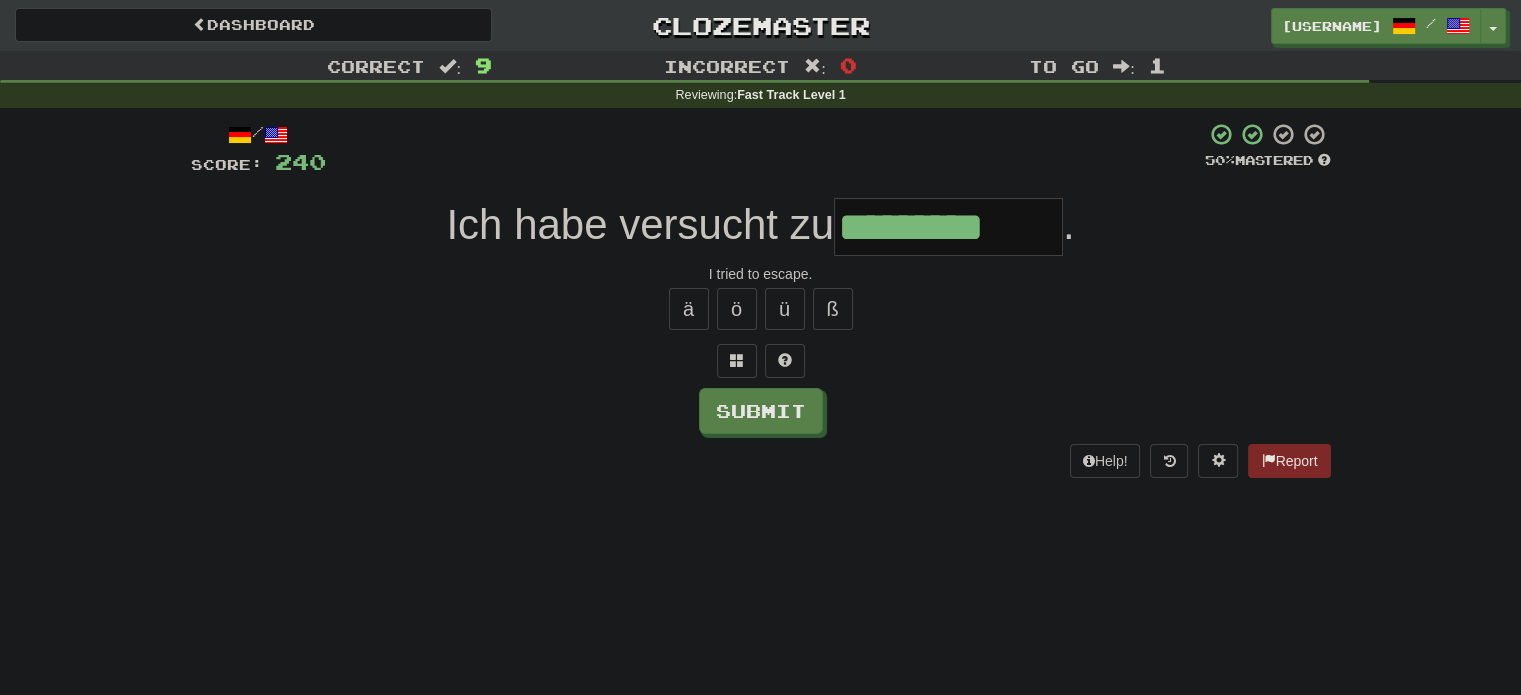 type on "*********" 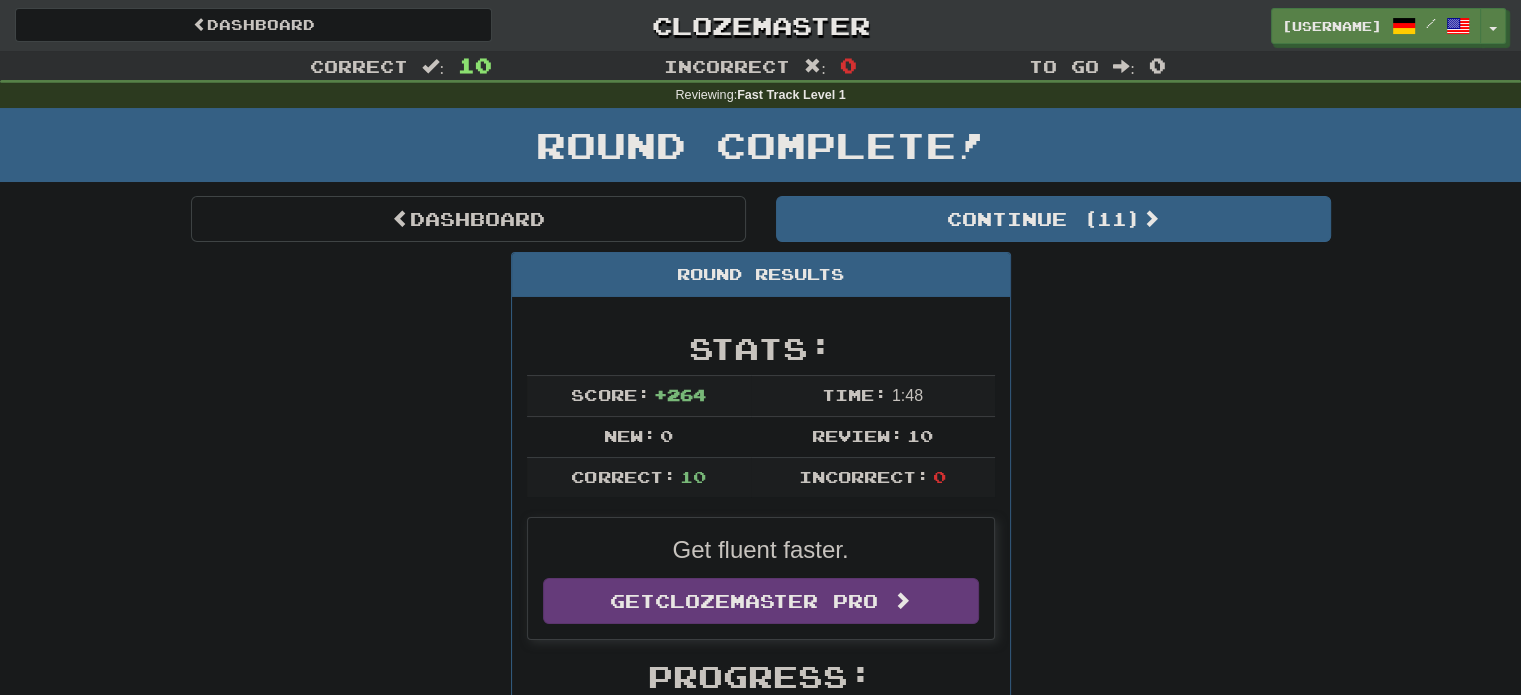 click on "Round Results Stats: Score:   + 264 Time:   1 : 48 New:   0 Review:   10 Correct:   10 Incorrect:   0 Get fluent faster. Get  Clozemaster Pro   Progress: Fast Track Level 1 Playing:  1,000  /  1,000 100% Mastered:  439  /  1,000 + 3 43.6% 43.9% Ready for Review:  11  /  Level:  70 1,748  points to level  71  - keep going! Ranked:  157 th  this week ( 36  points to  156 th ) Sentences:  Report Er  fühlt  sich zu Hause. He feels at home.  Report Jahre  vergingen . Years passed.  Report Nehmen Sie diese Situation bitte  ernst . Take this situation seriously, please. 3  Report Lasst uns den Unterricht jetzt  beginnen . Let us begin the class now.  Report Ich  bitte  dich. I beg you.  Report Tom  steckt  in der Vergangenheit fest. Tom is stuck in the past.  Report Geht es dir  gut  nach dem Sturz? Are you alright after that fall?  Report Kannst du das für mich  ziehen ? Can you pull this for me?  Report Kannst du dieses Bild  aufhängen ? Can you hang this picture?  Report Ich habe versucht zu  entkommen ." at bounding box center (761, 1200) 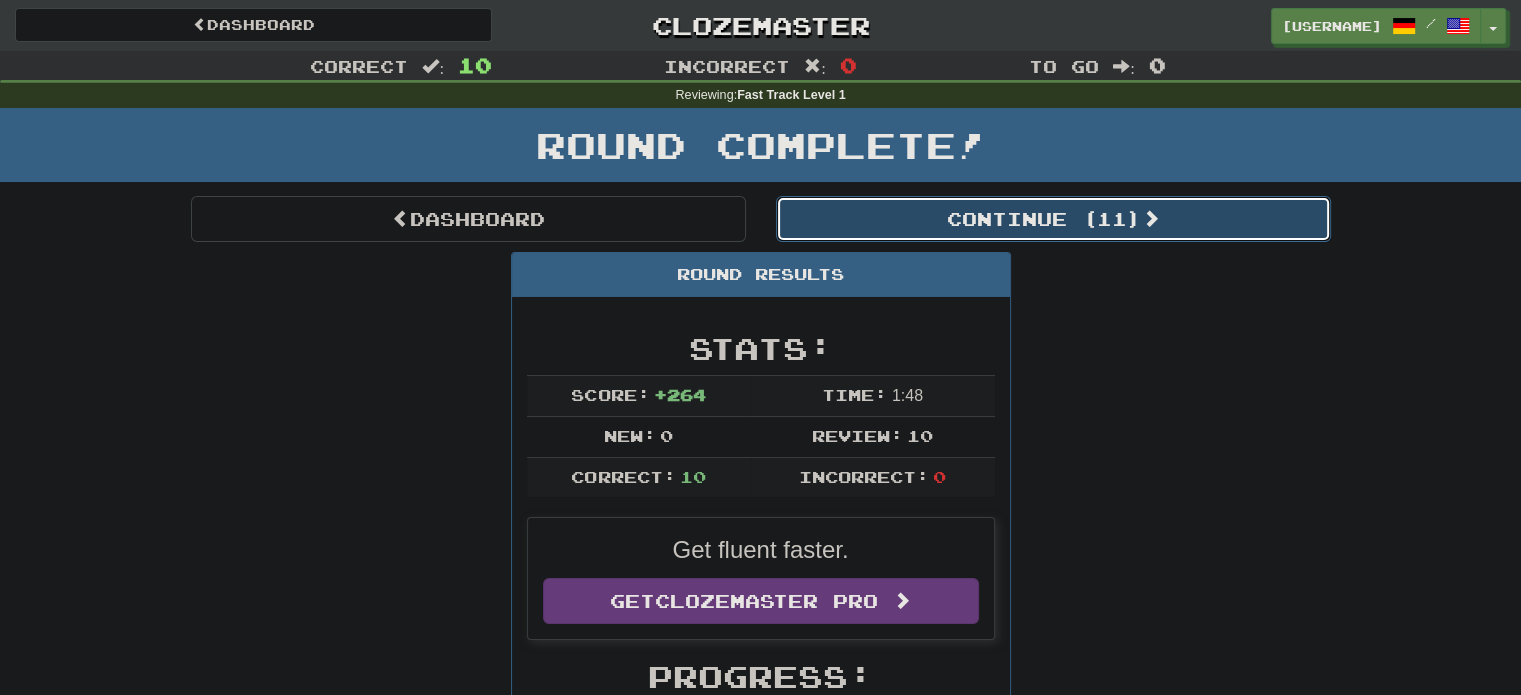 click on "Continue ( 11 )" at bounding box center [1053, 219] 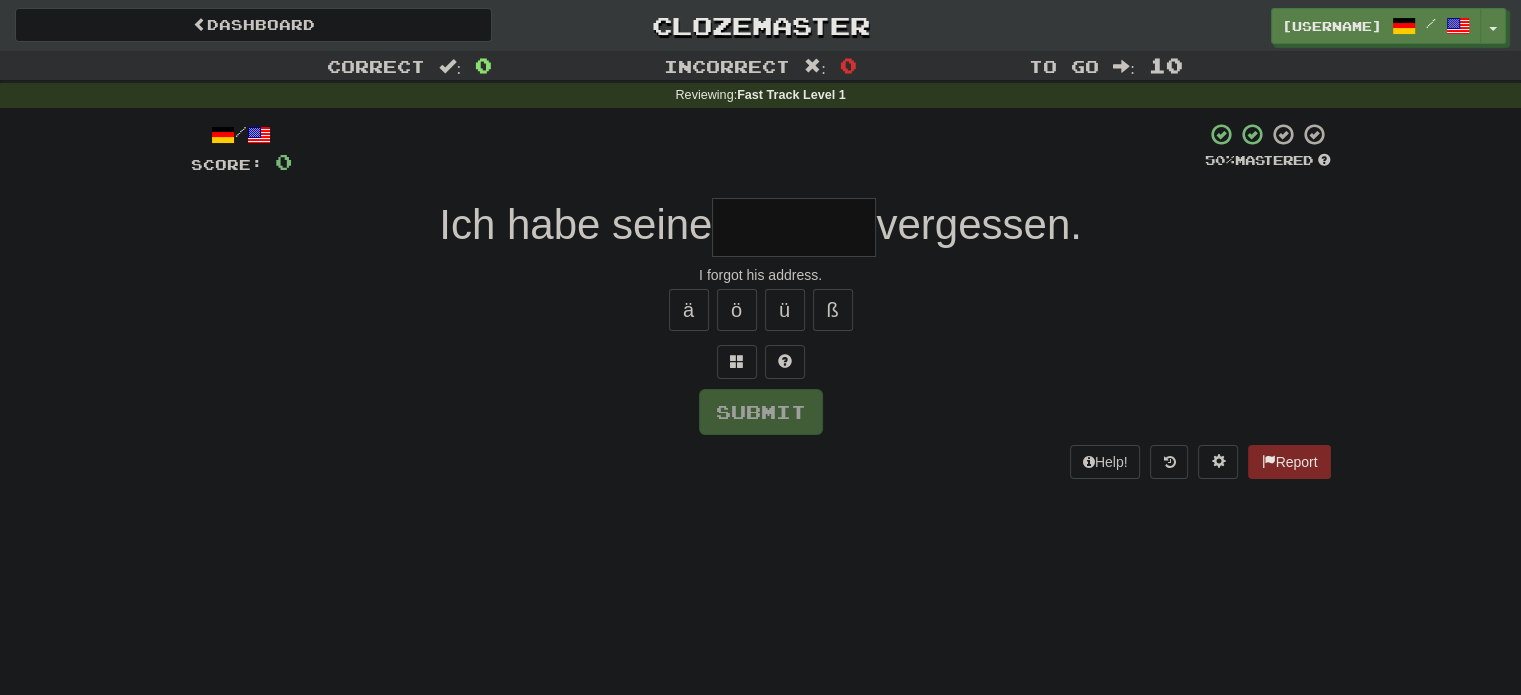 type on "*" 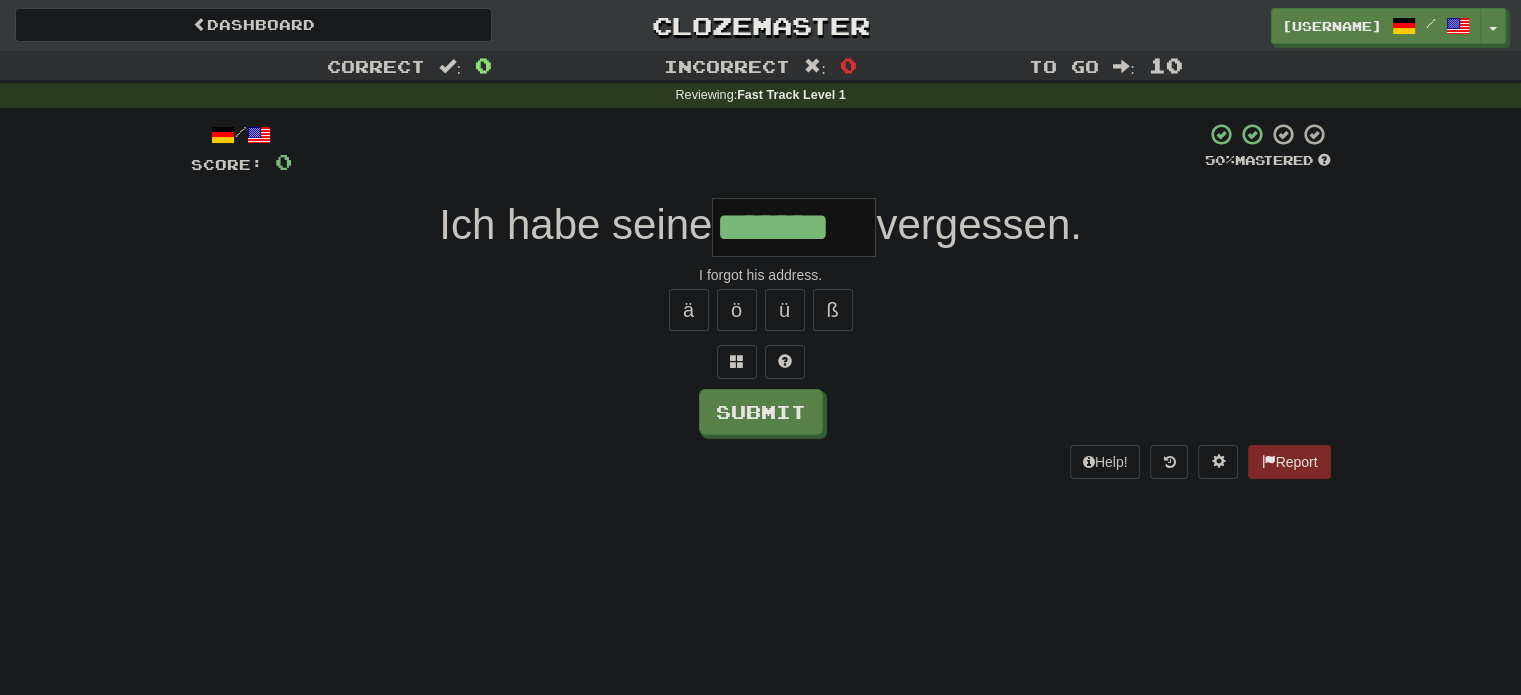 type on "*******" 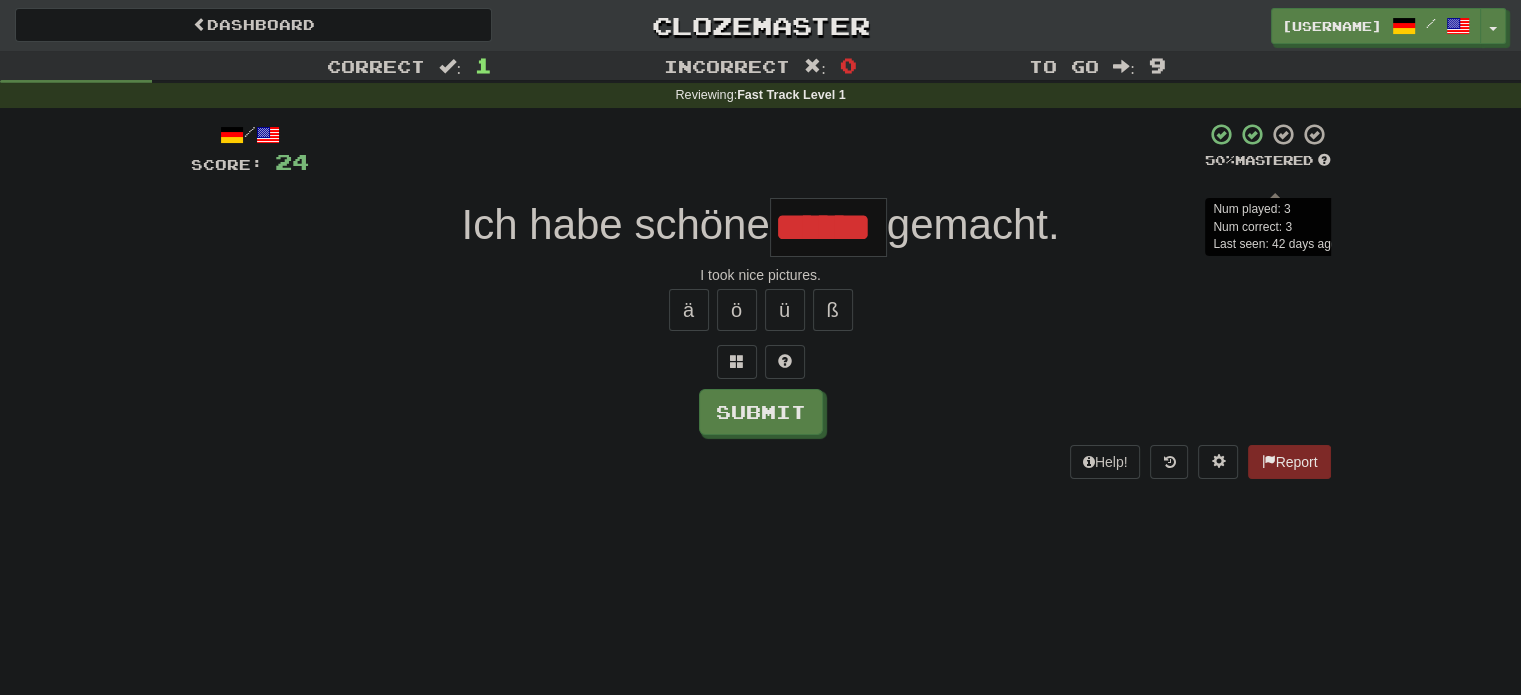 scroll, scrollTop: 0, scrollLeft: 0, axis: both 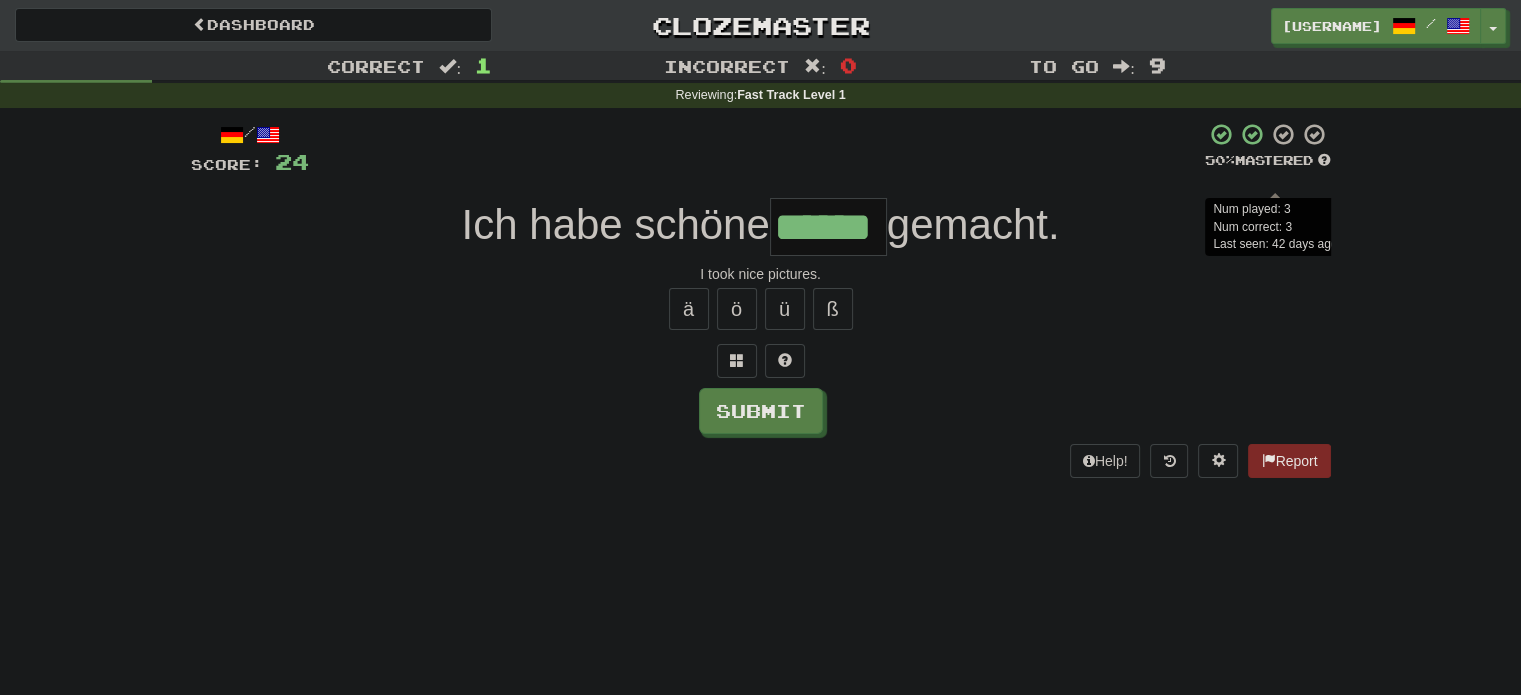 type on "******" 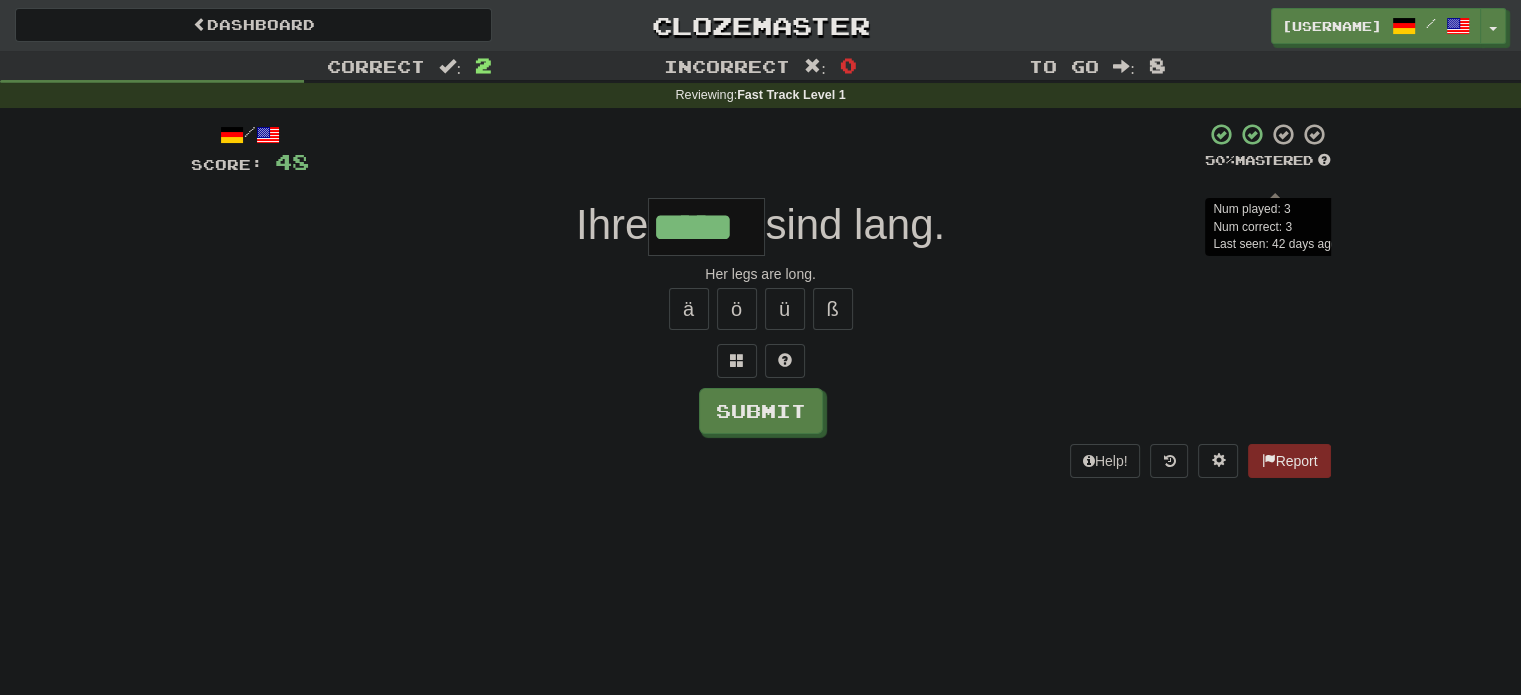 type on "*****" 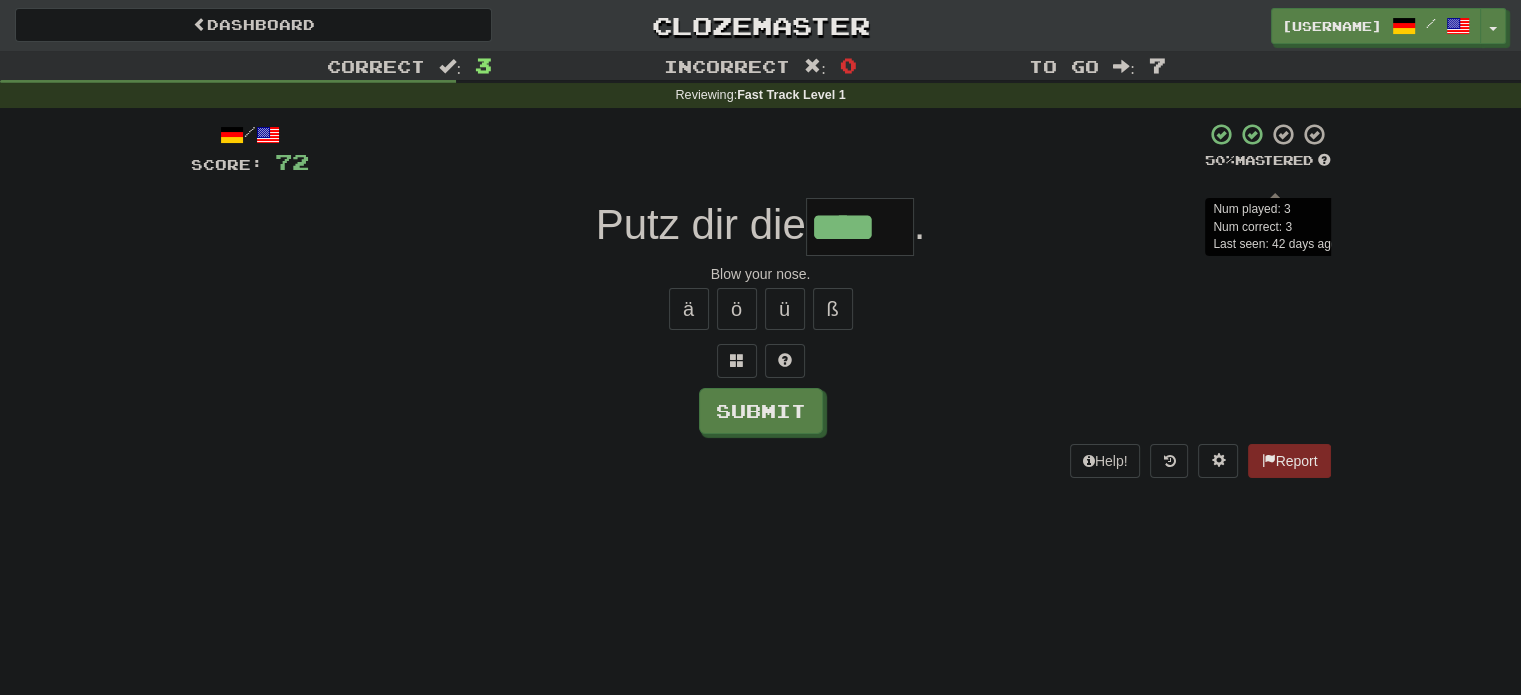 type on "****" 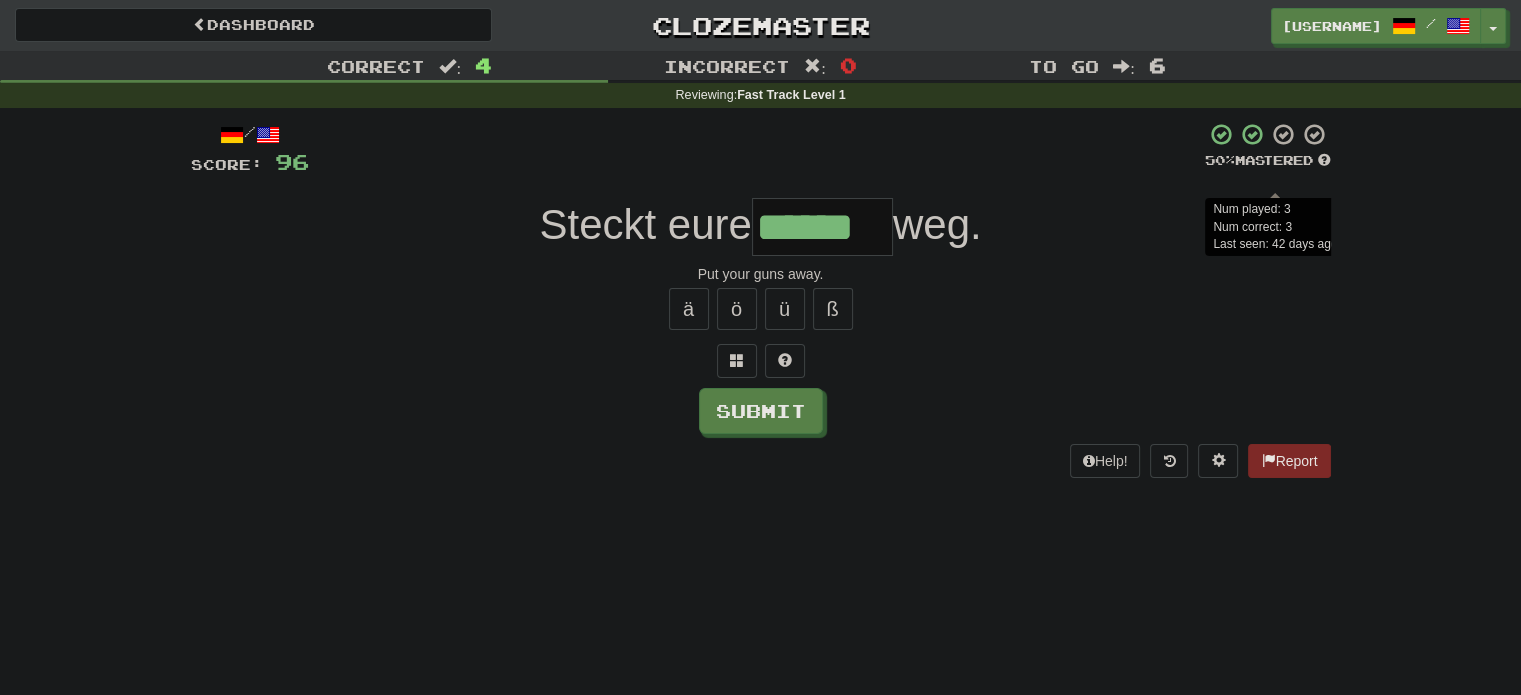 type on "******" 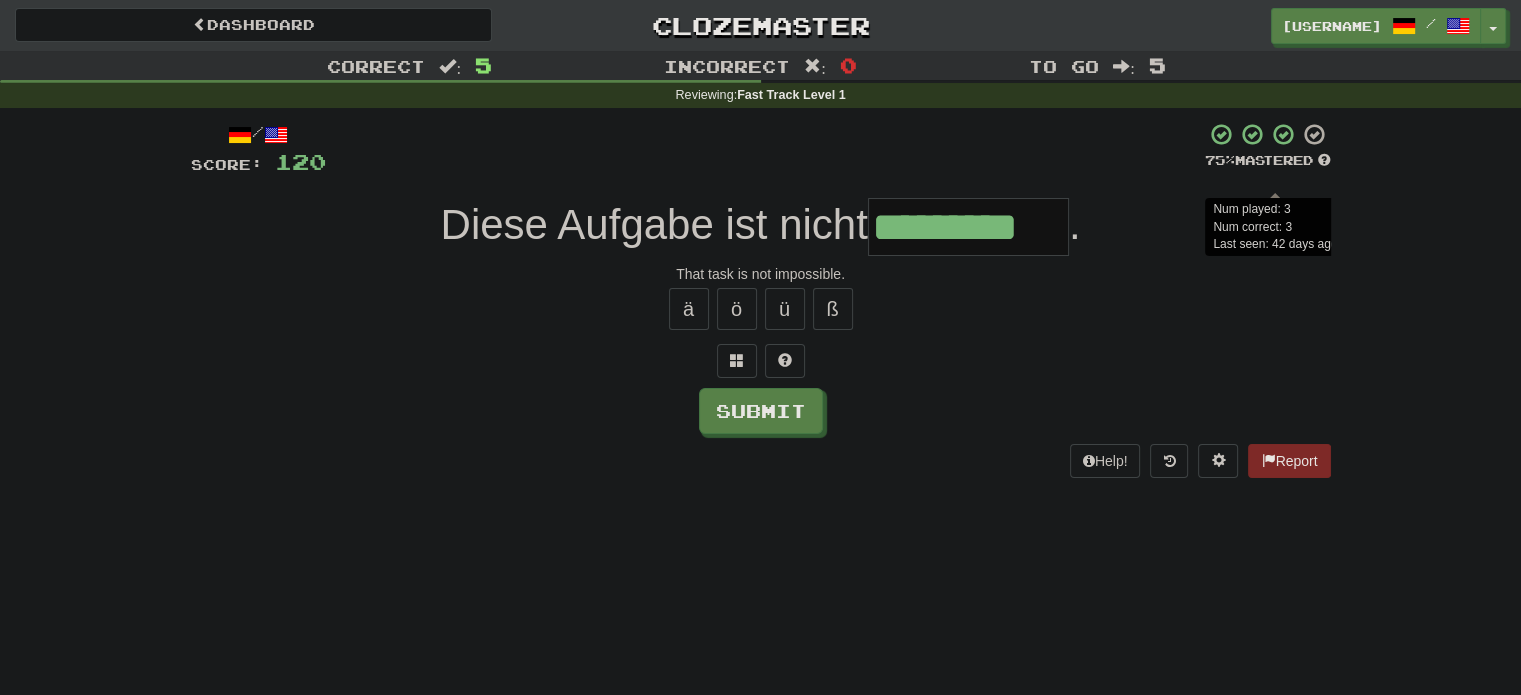 type on "*********" 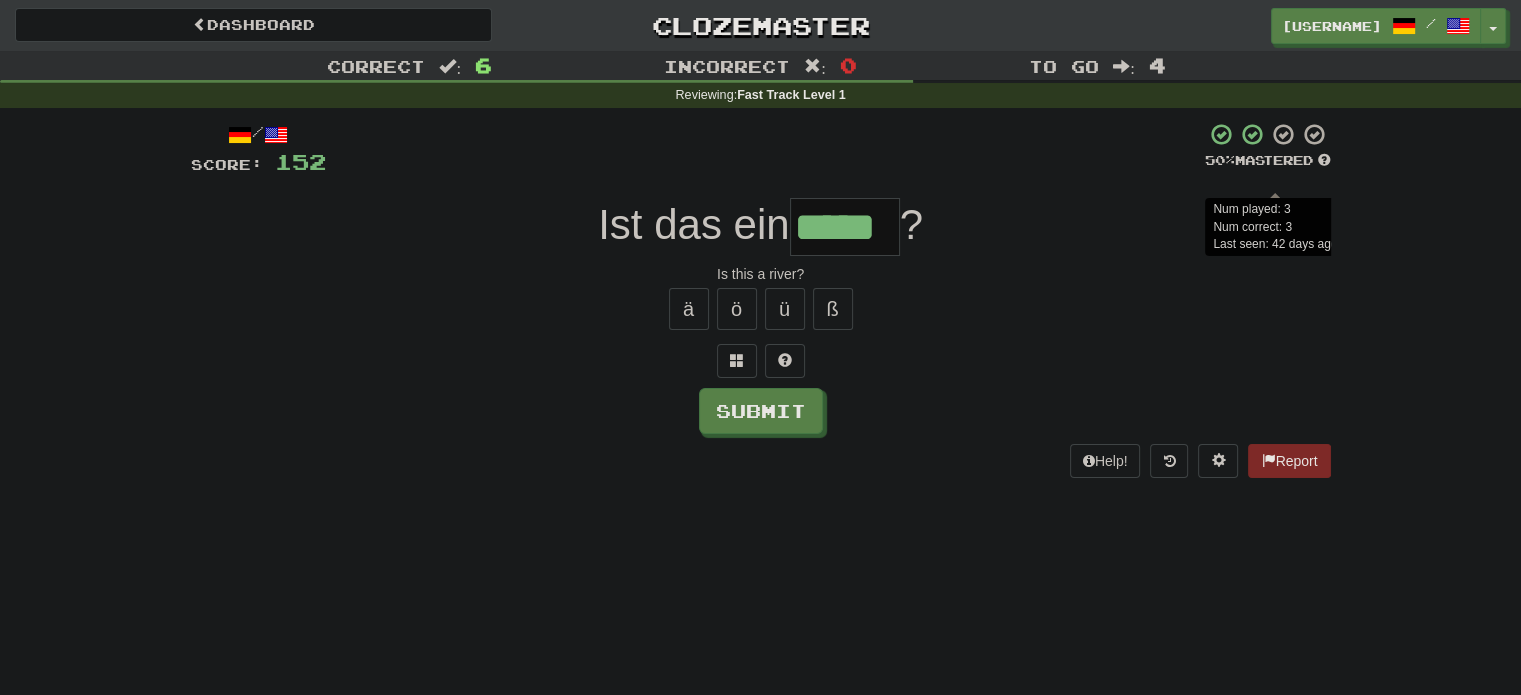 type on "*****" 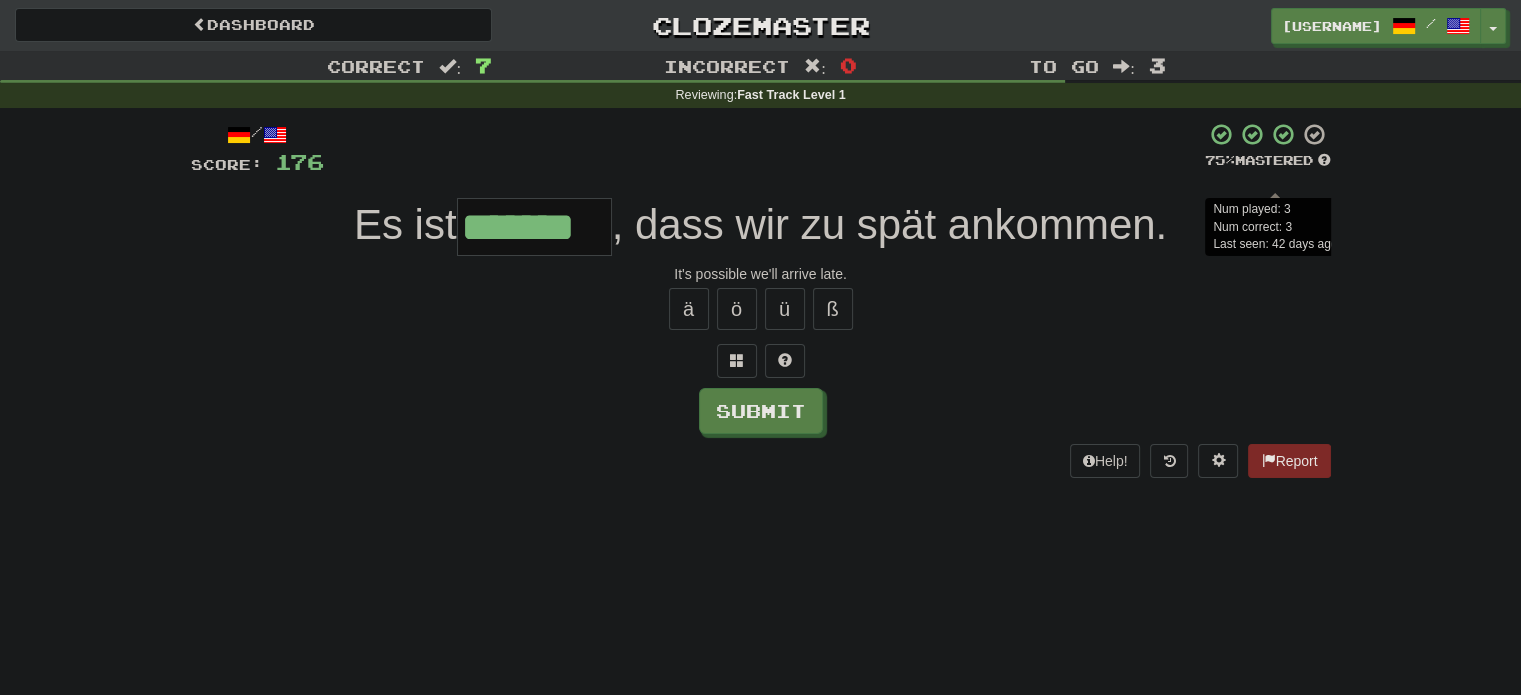 type on "*******" 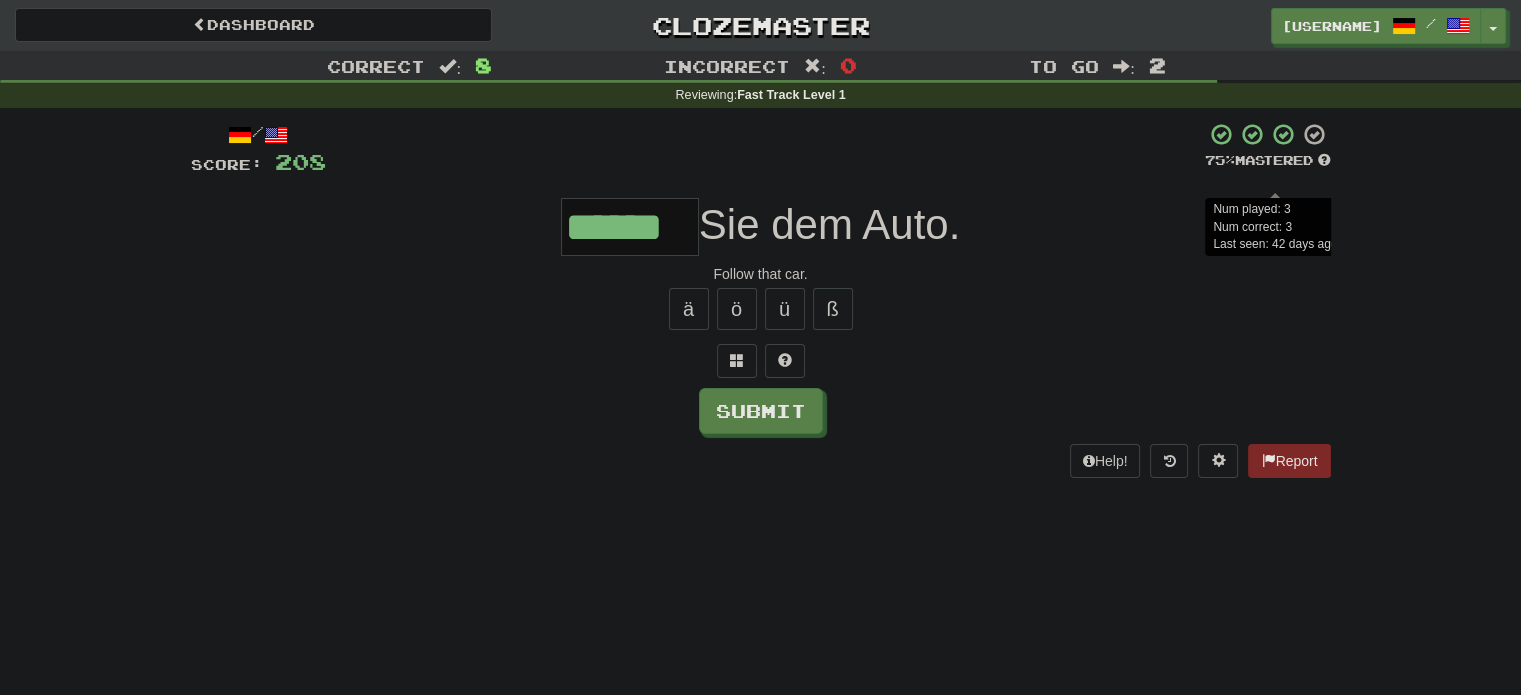 type on "******" 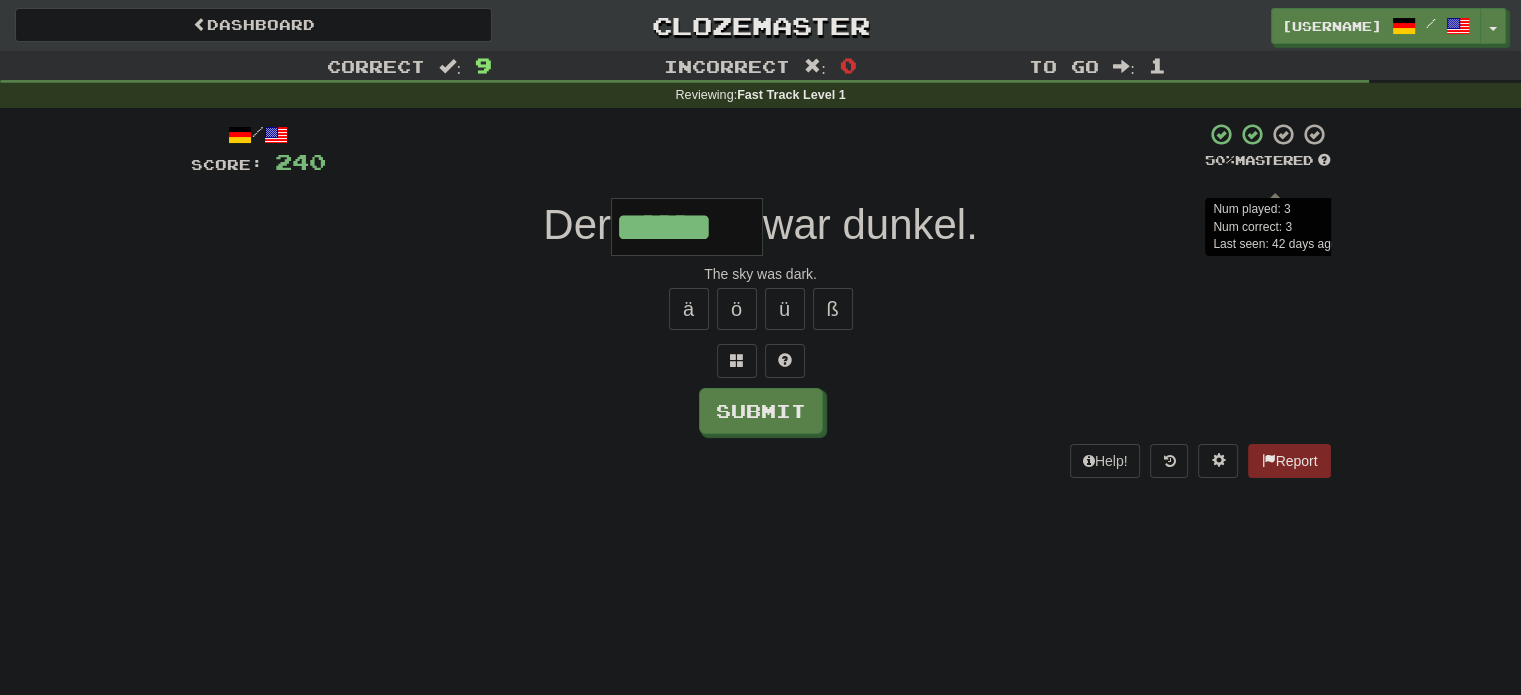type on "******" 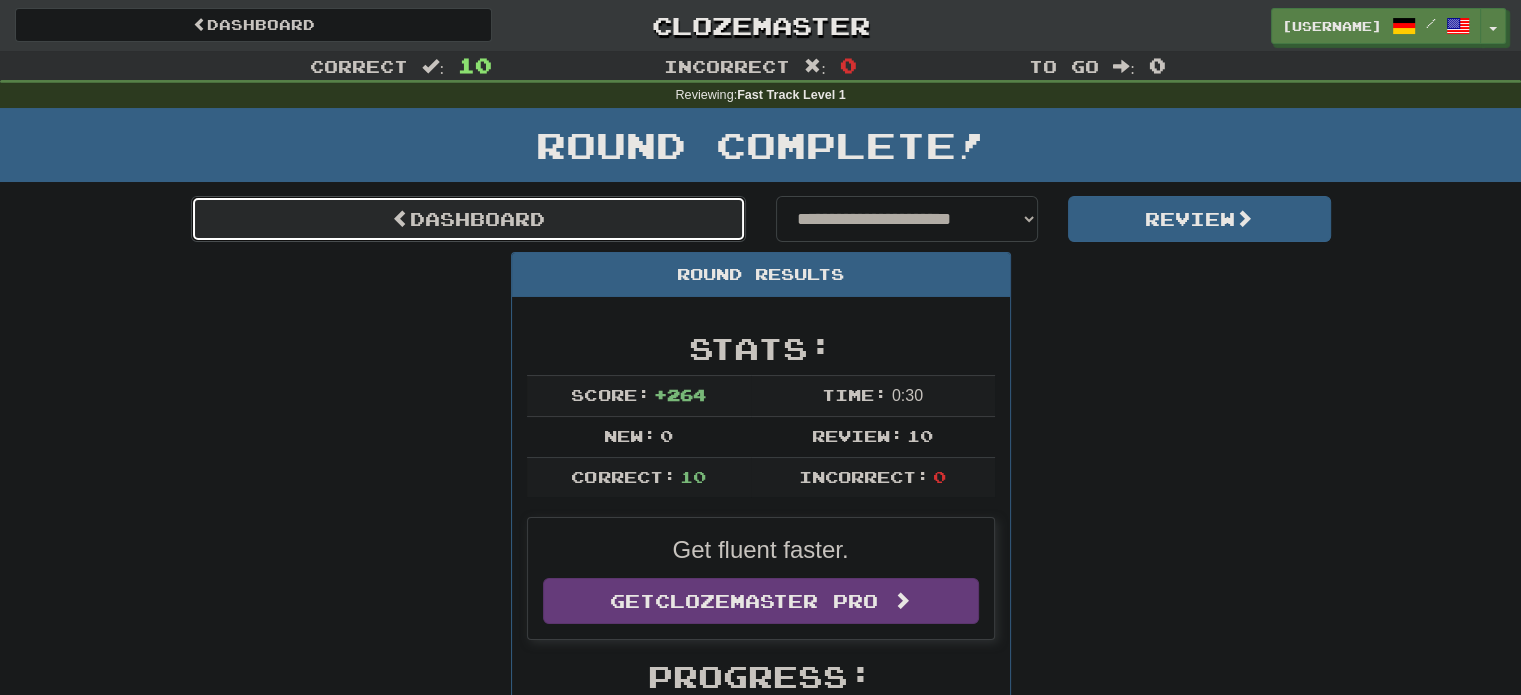 click on "Dashboard" at bounding box center (468, 219) 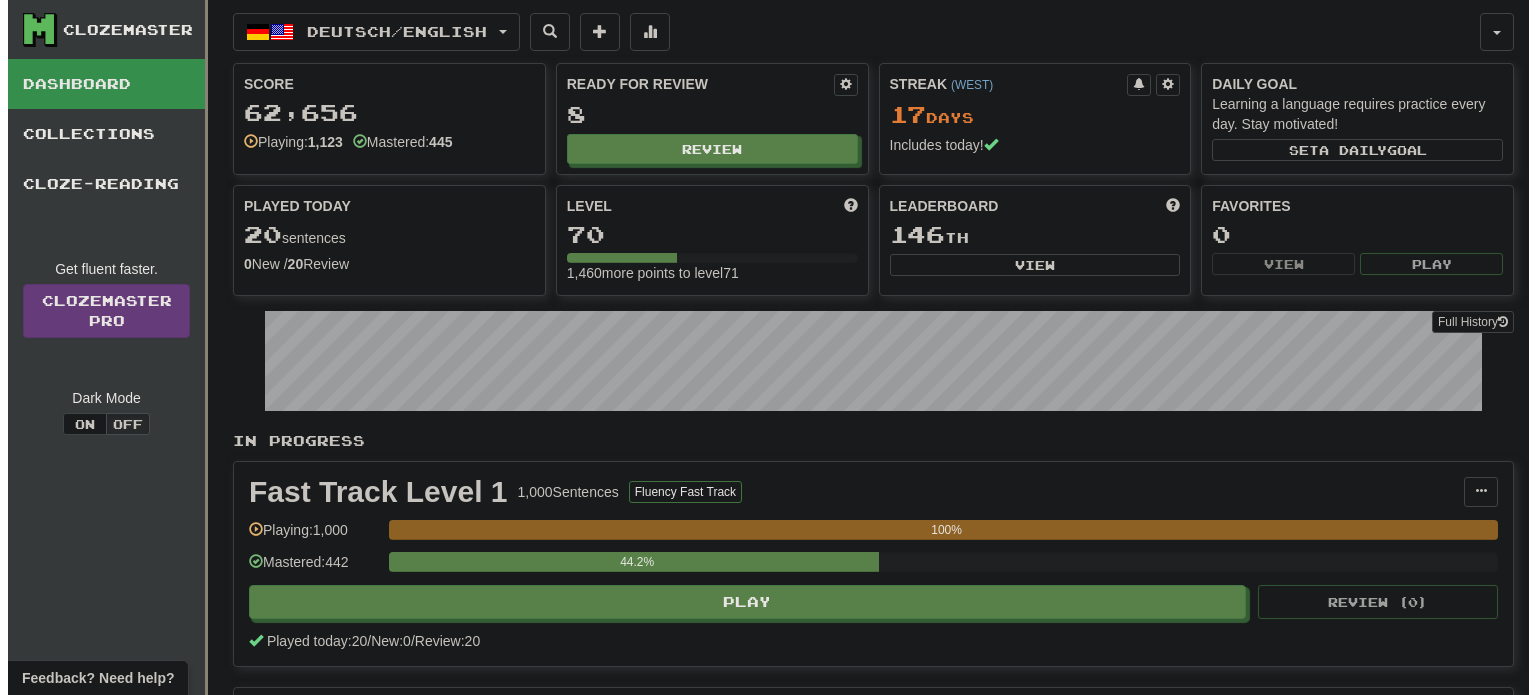 scroll, scrollTop: 0, scrollLeft: 0, axis: both 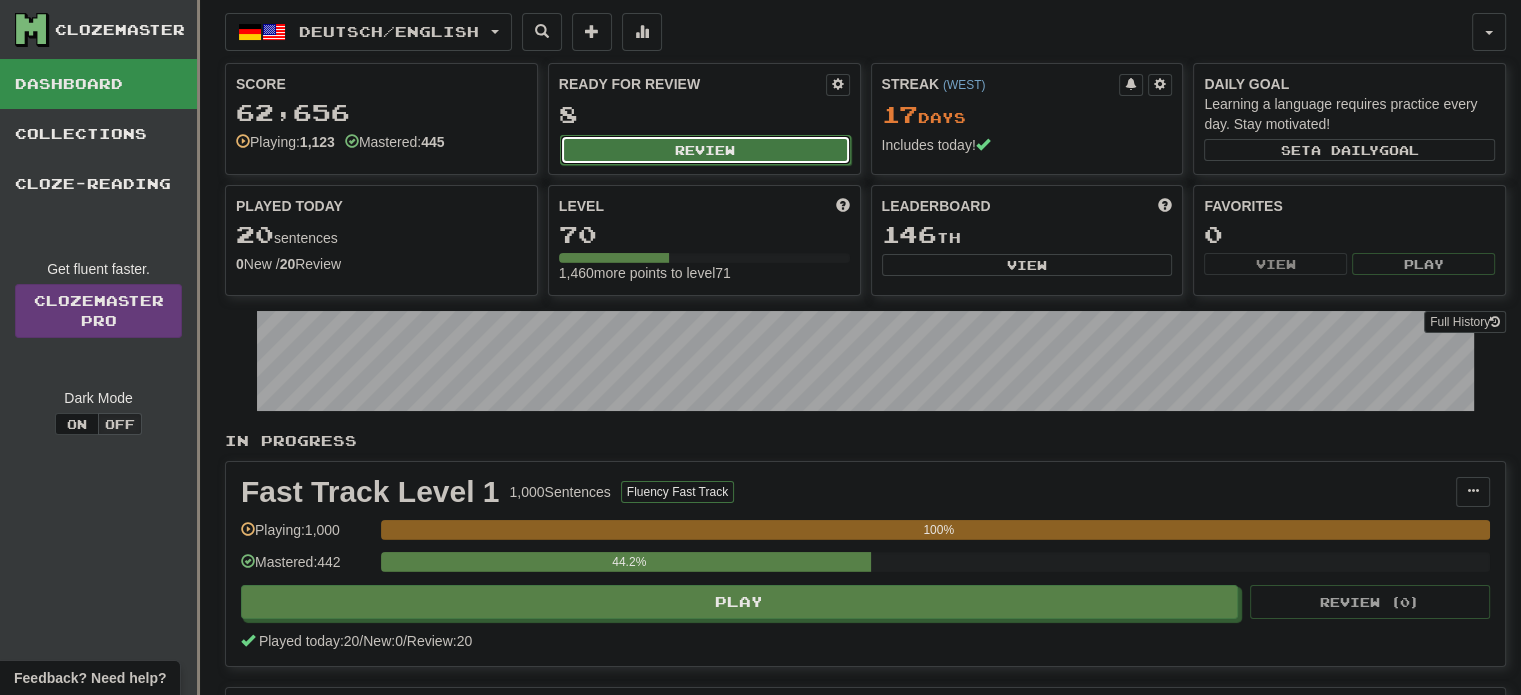 click on "Review" at bounding box center (705, 150) 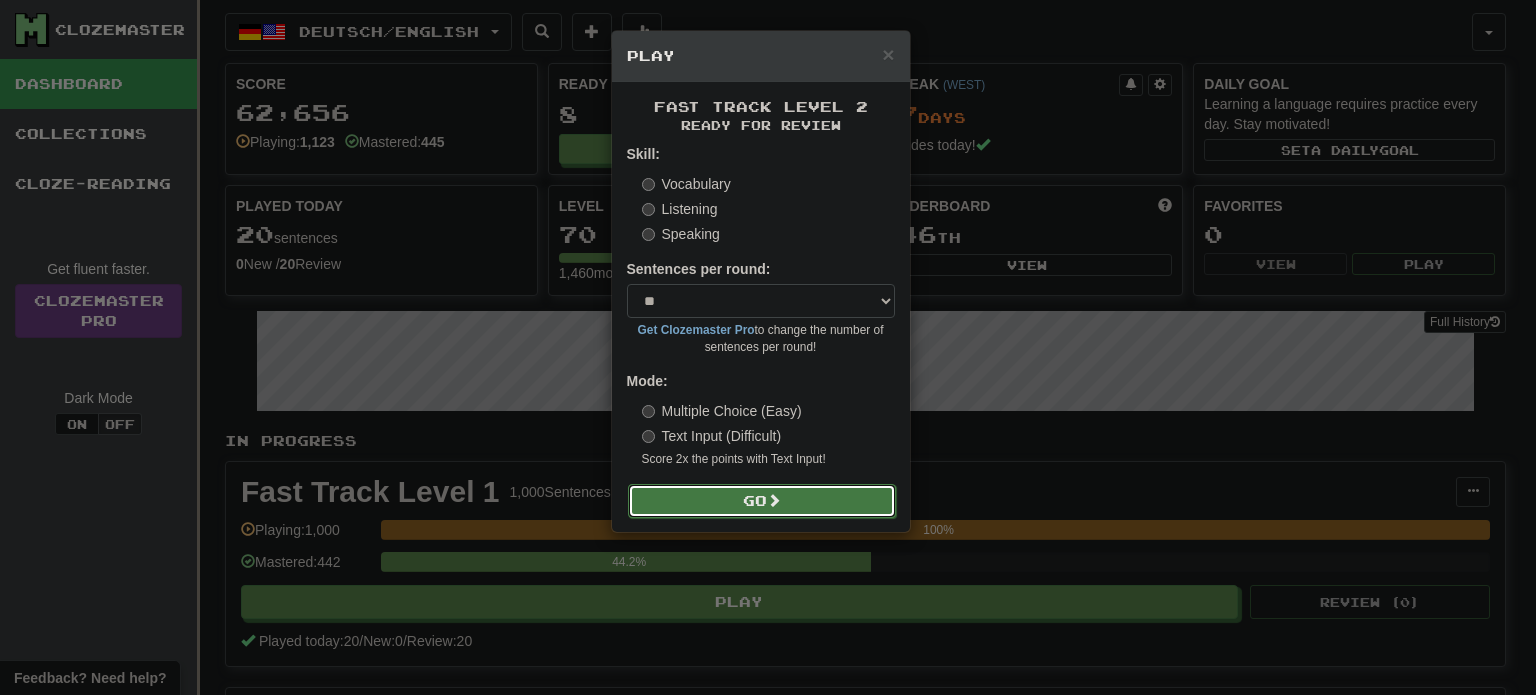 click on "Go" at bounding box center (762, 501) 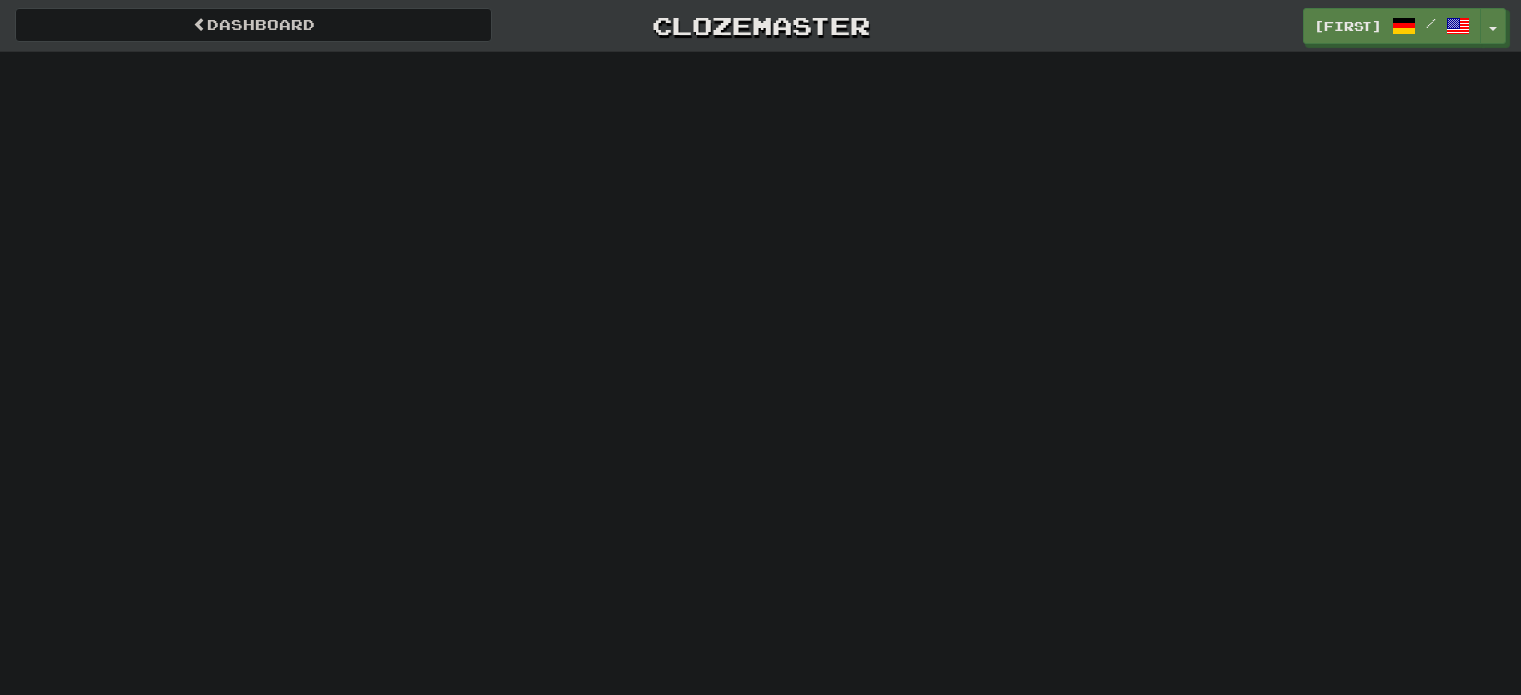 scroll, scrollTop: 0, scrollLeft: 0, axis: both 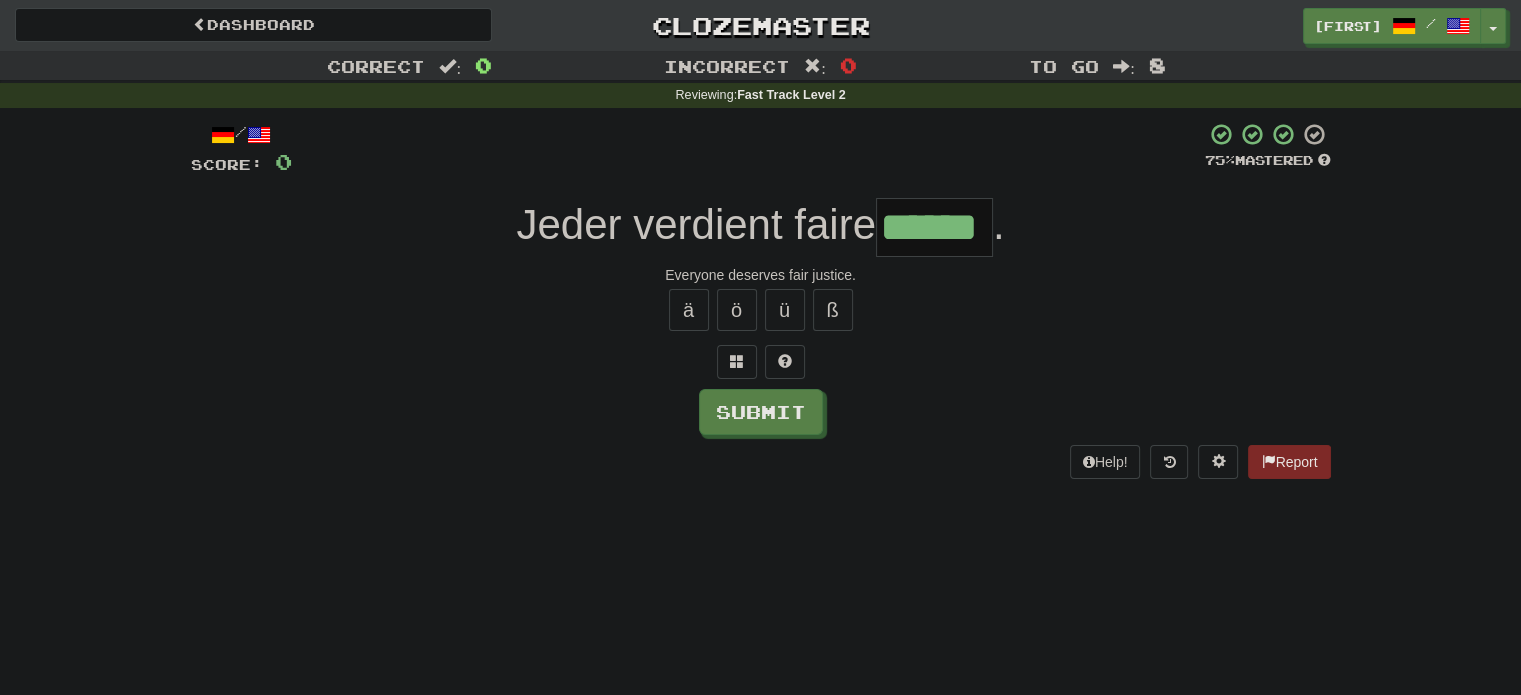 type on "******" 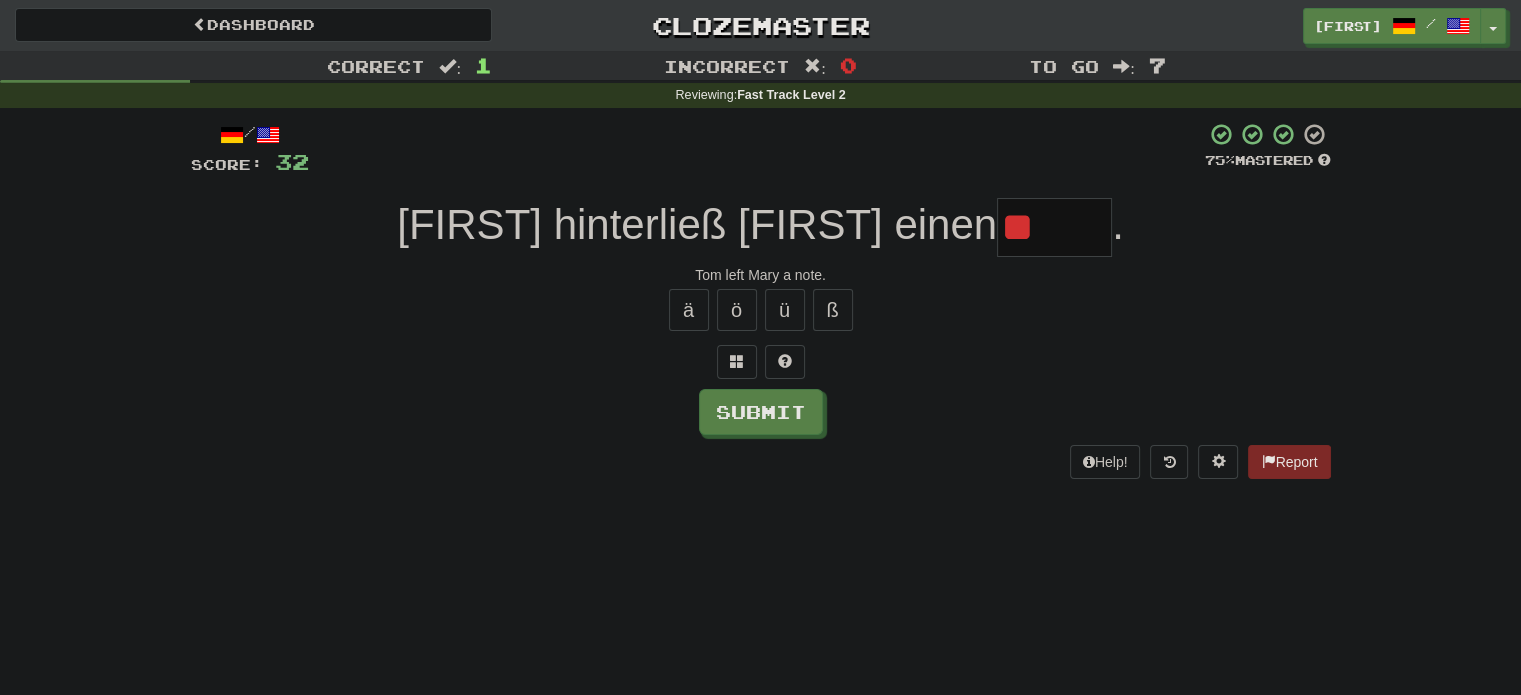type on "*" 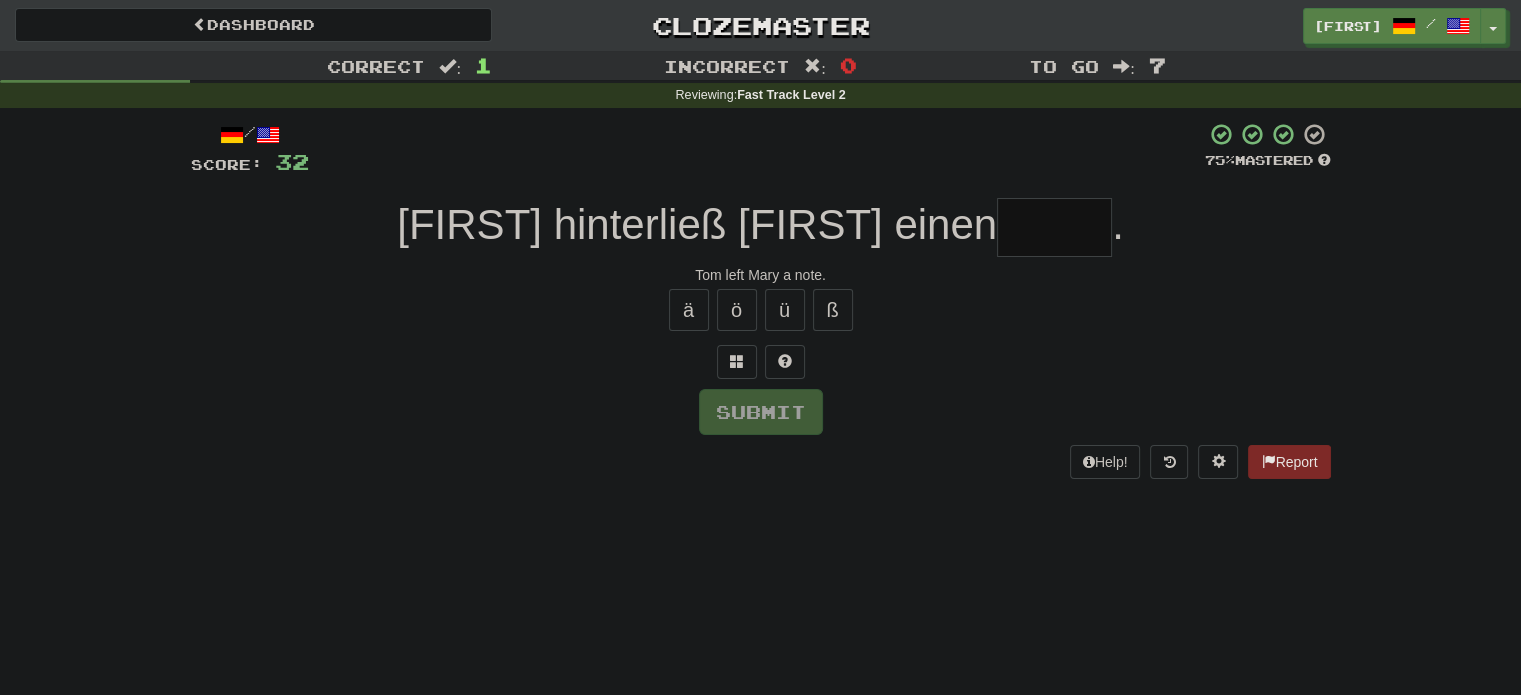type on "*" 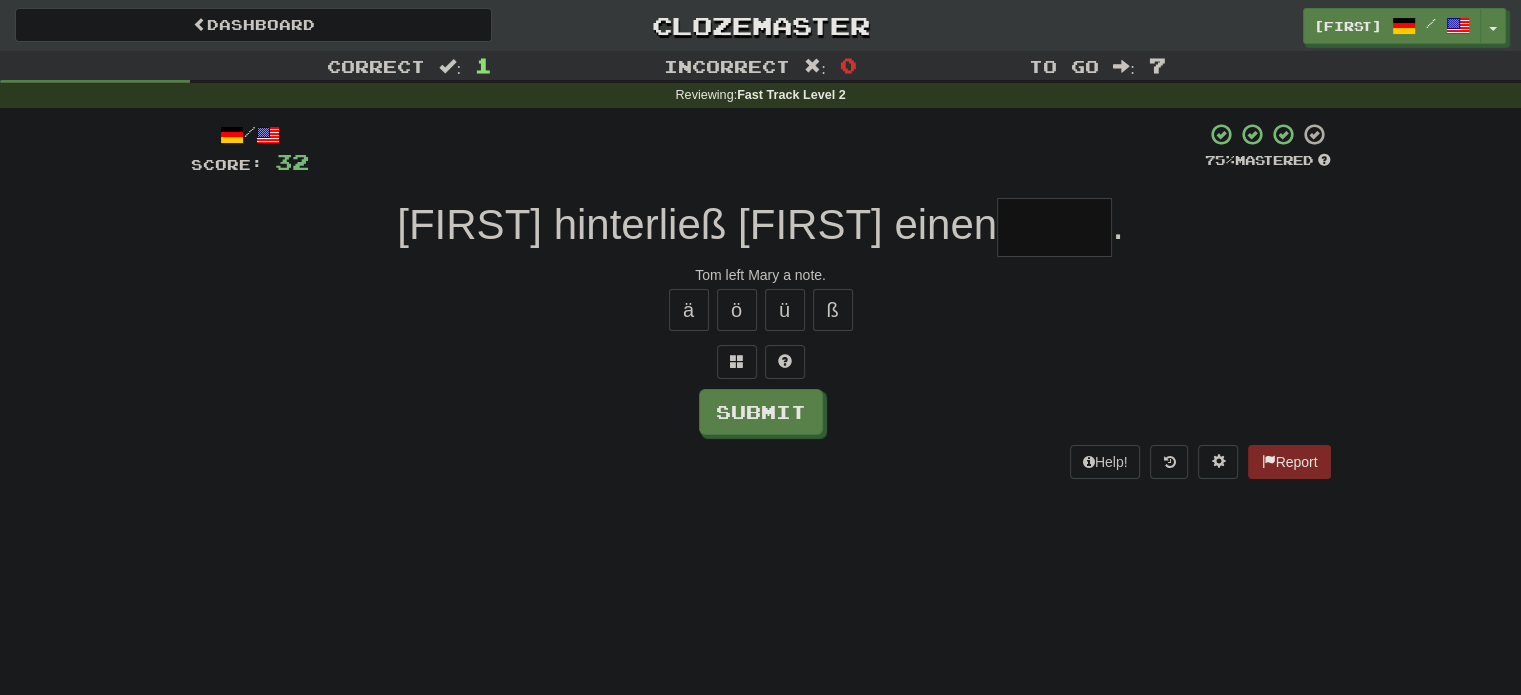 type on "*" 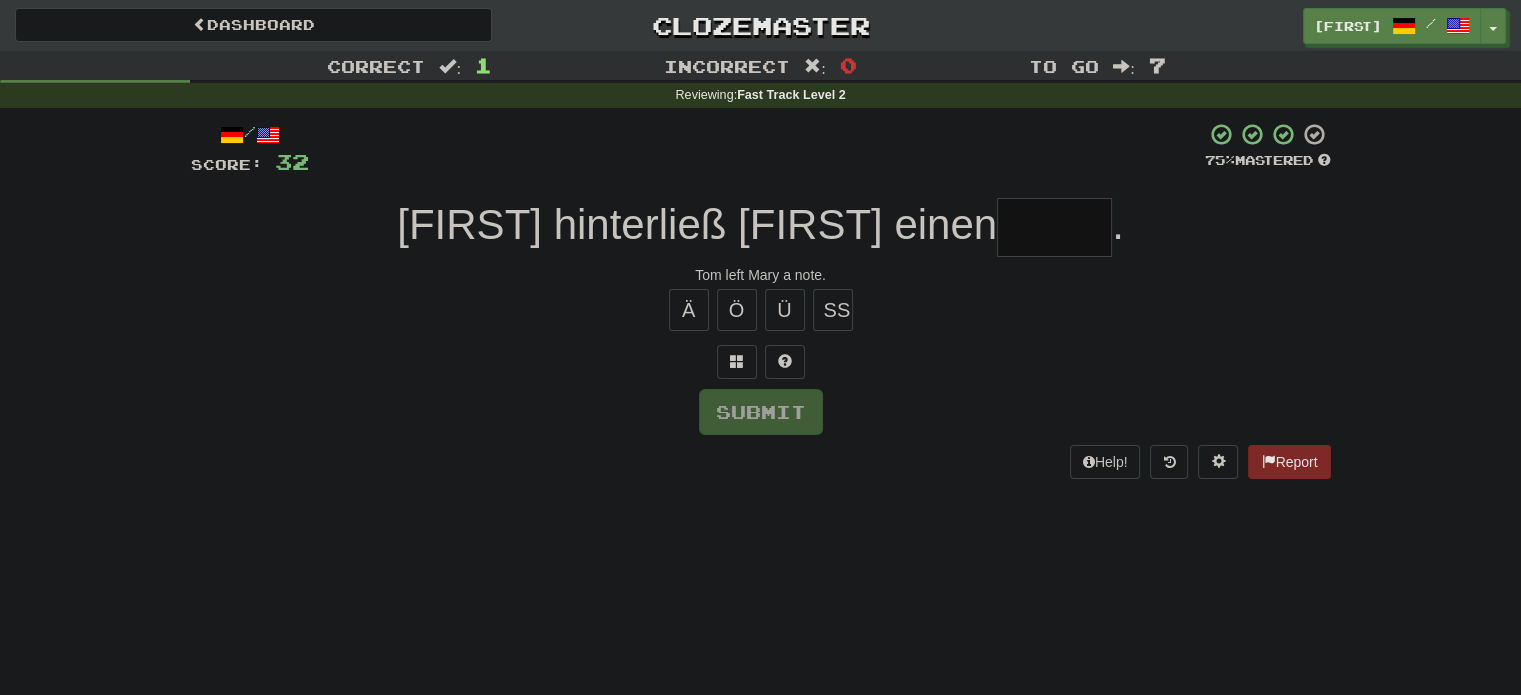 type on "*" 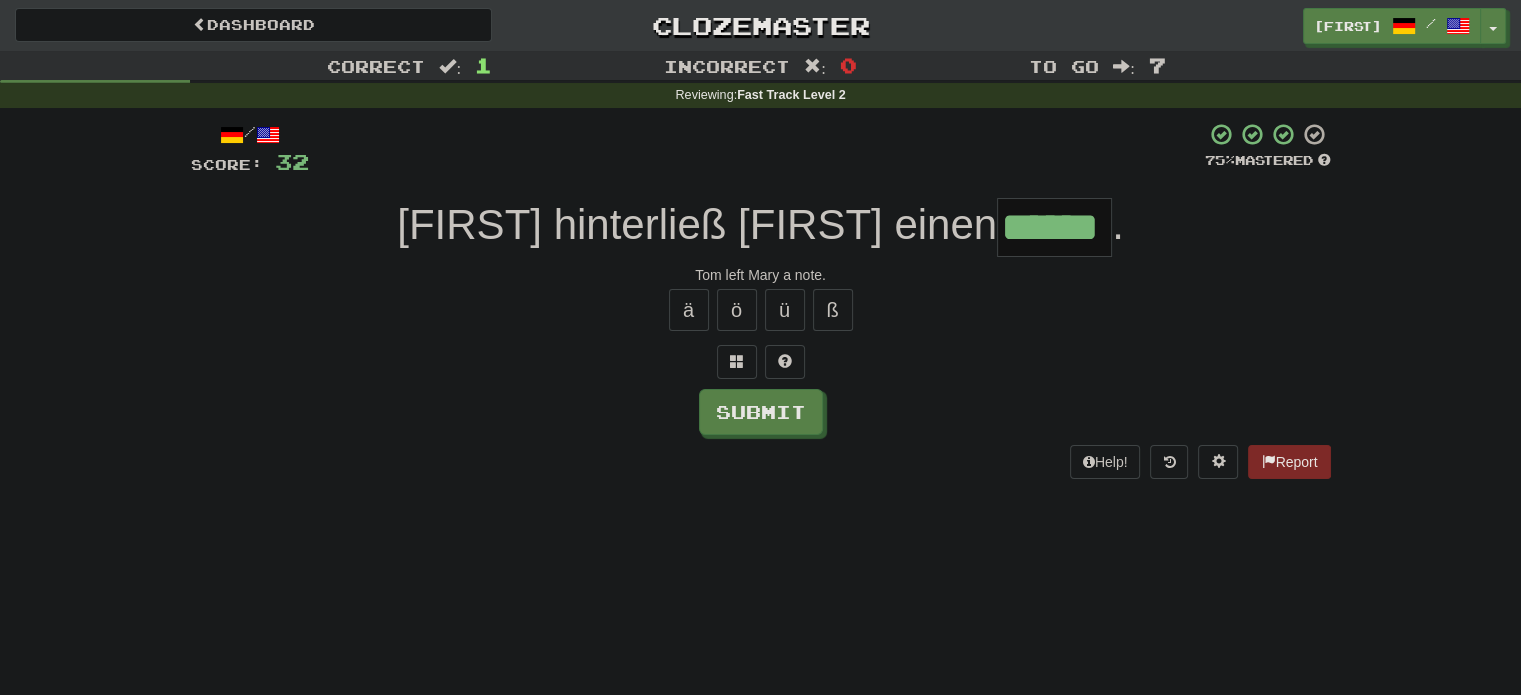 type on "******" 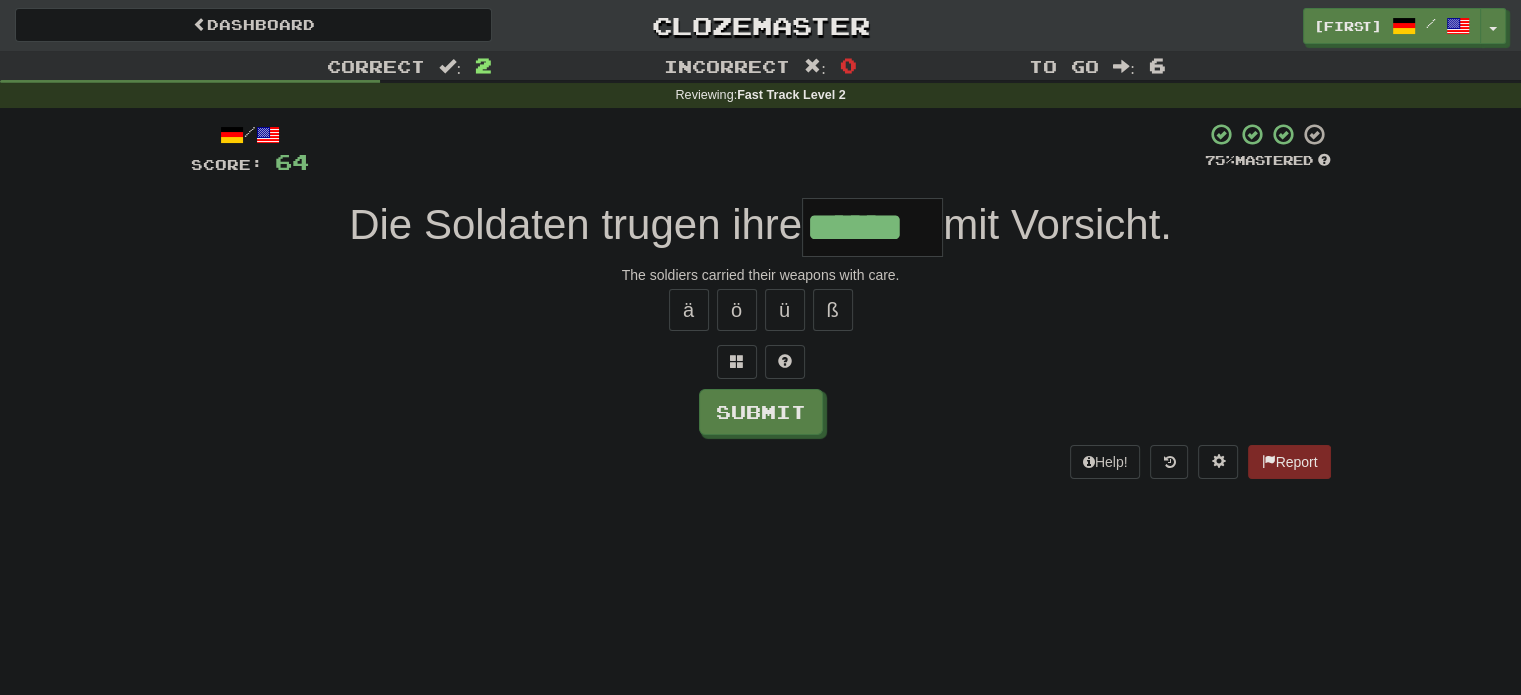 type on "******" 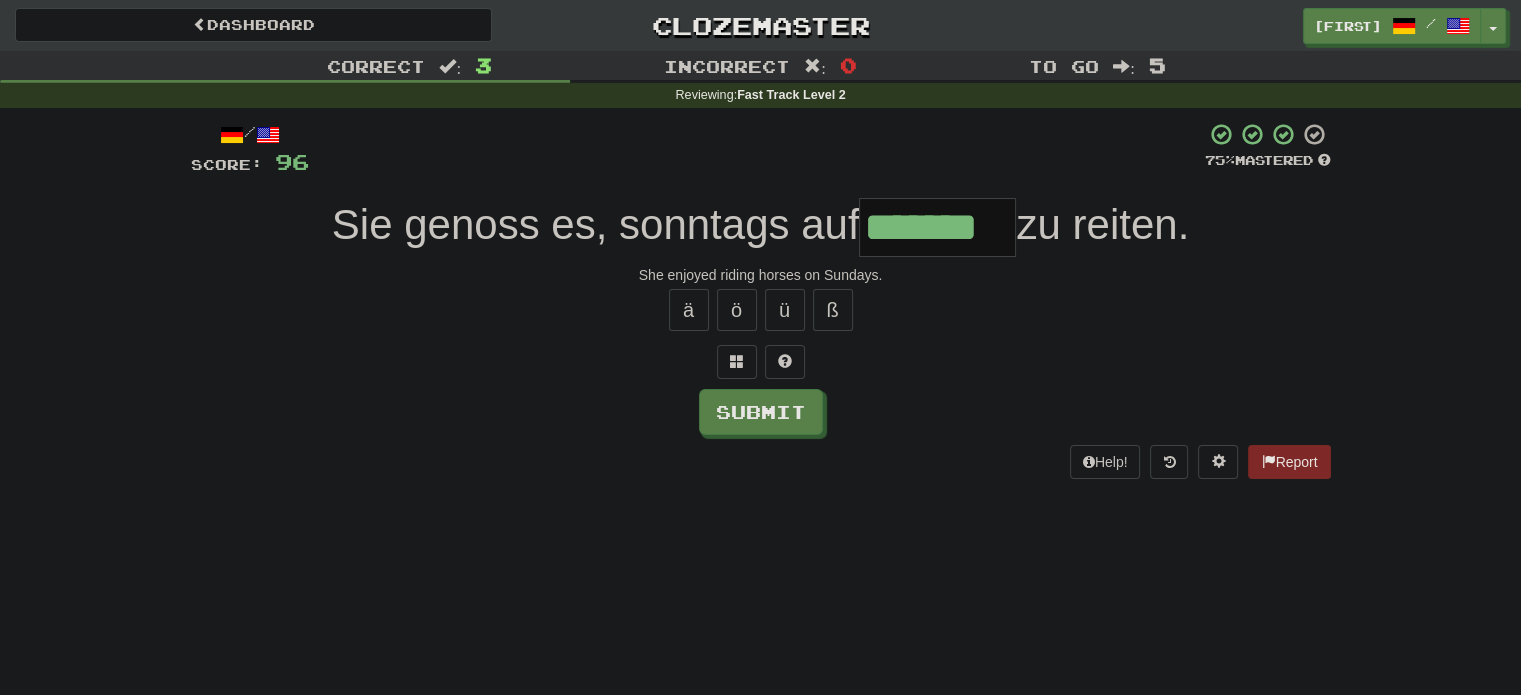 type on "*******" 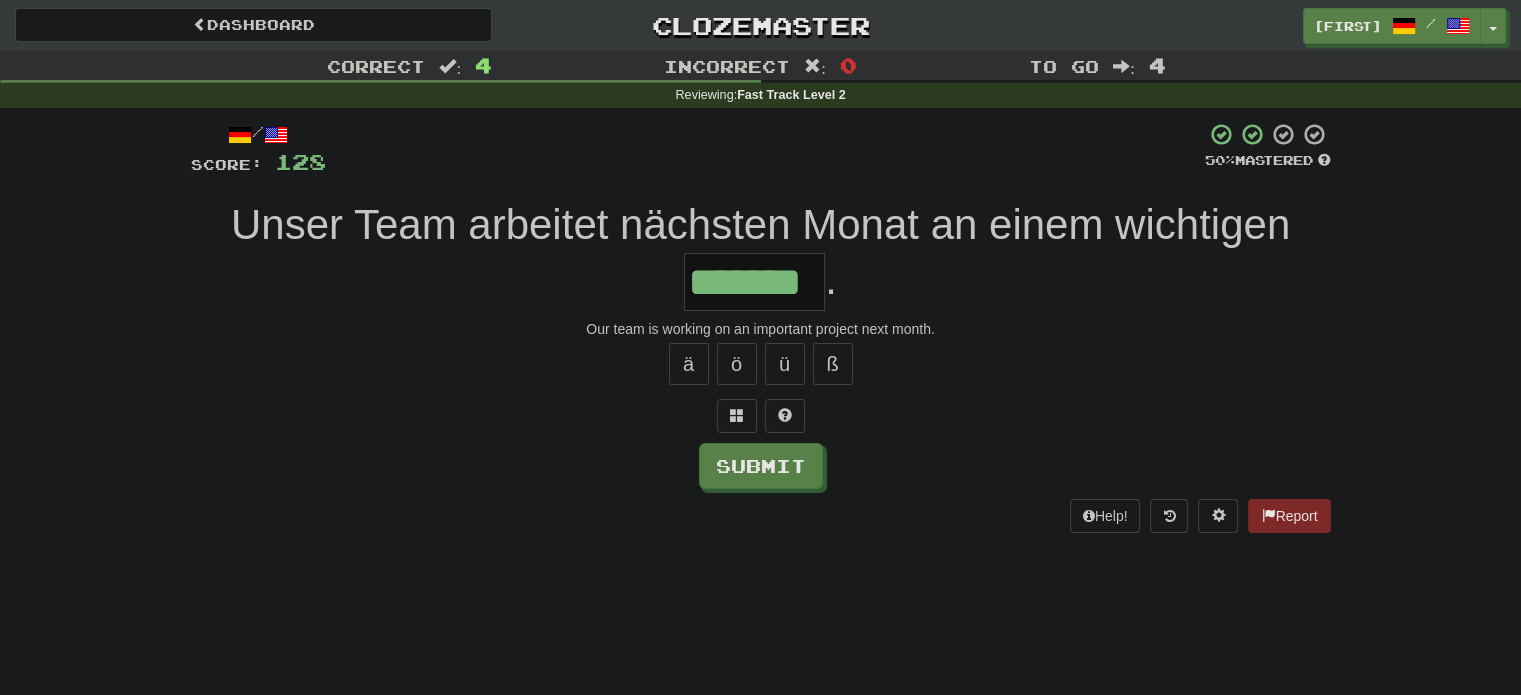 type on "*******" 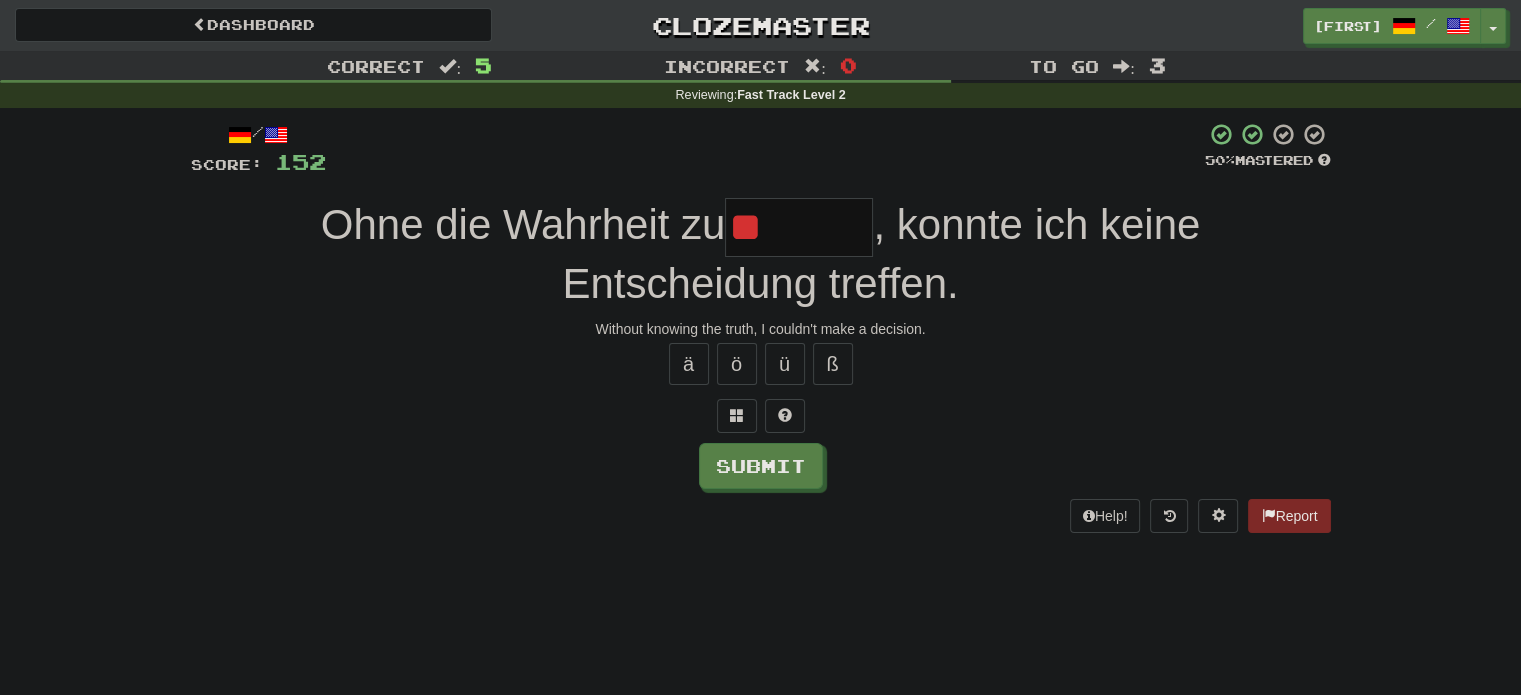 type on "*" 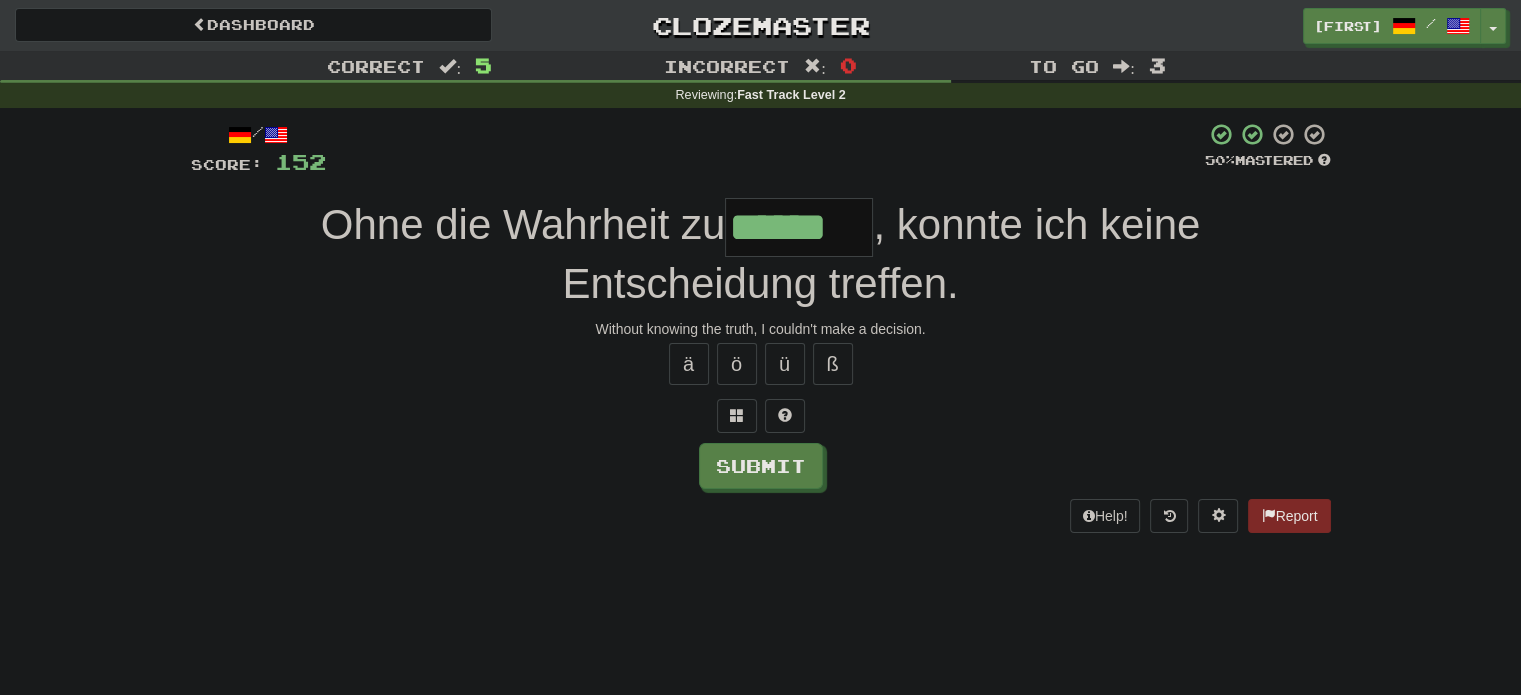 type on "******" 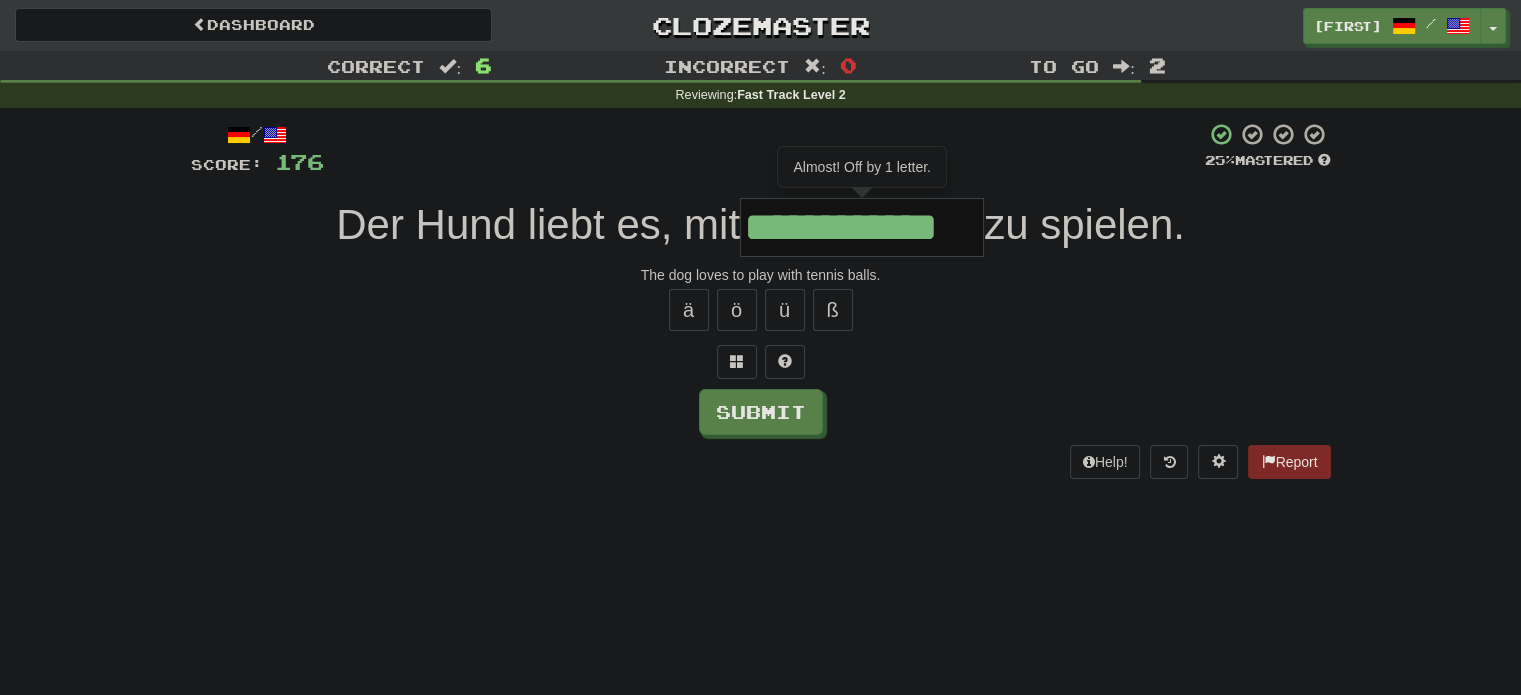 type on "**********" 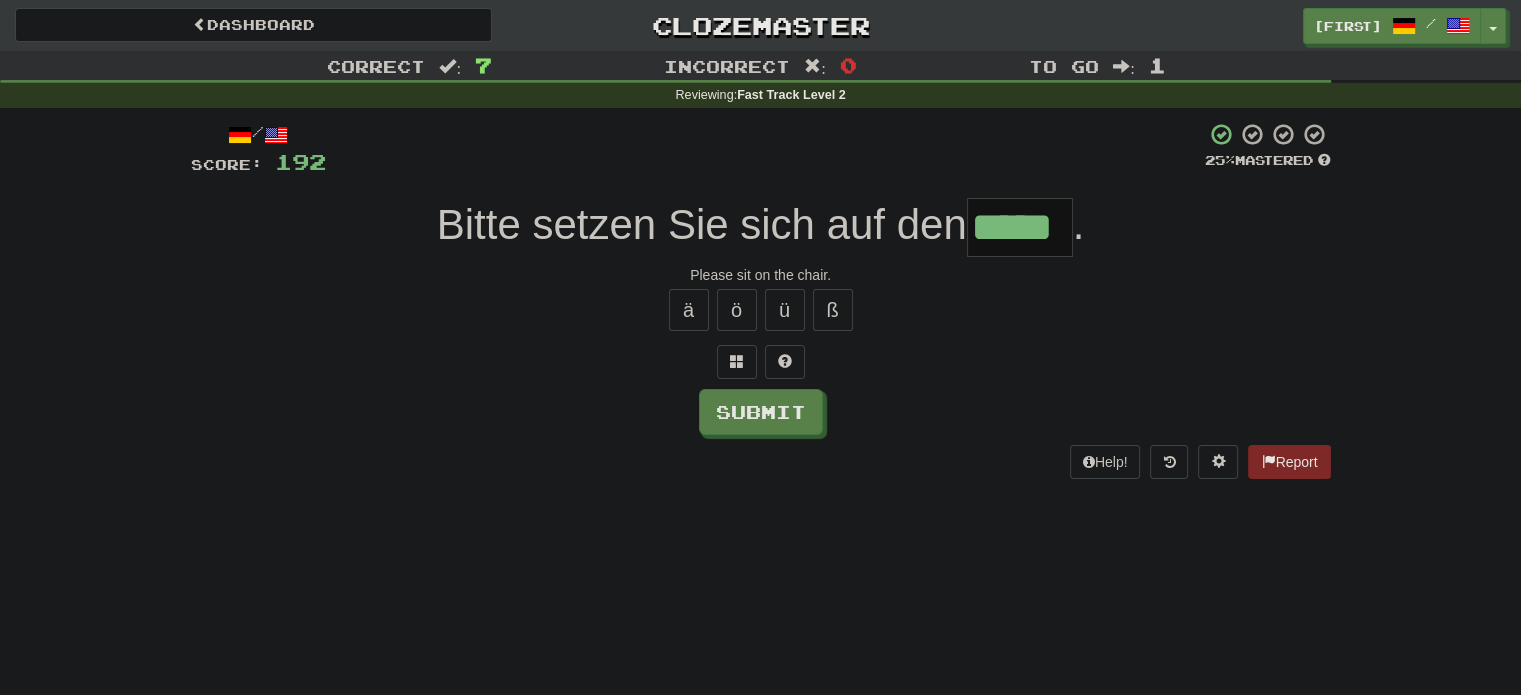 type on "*****" 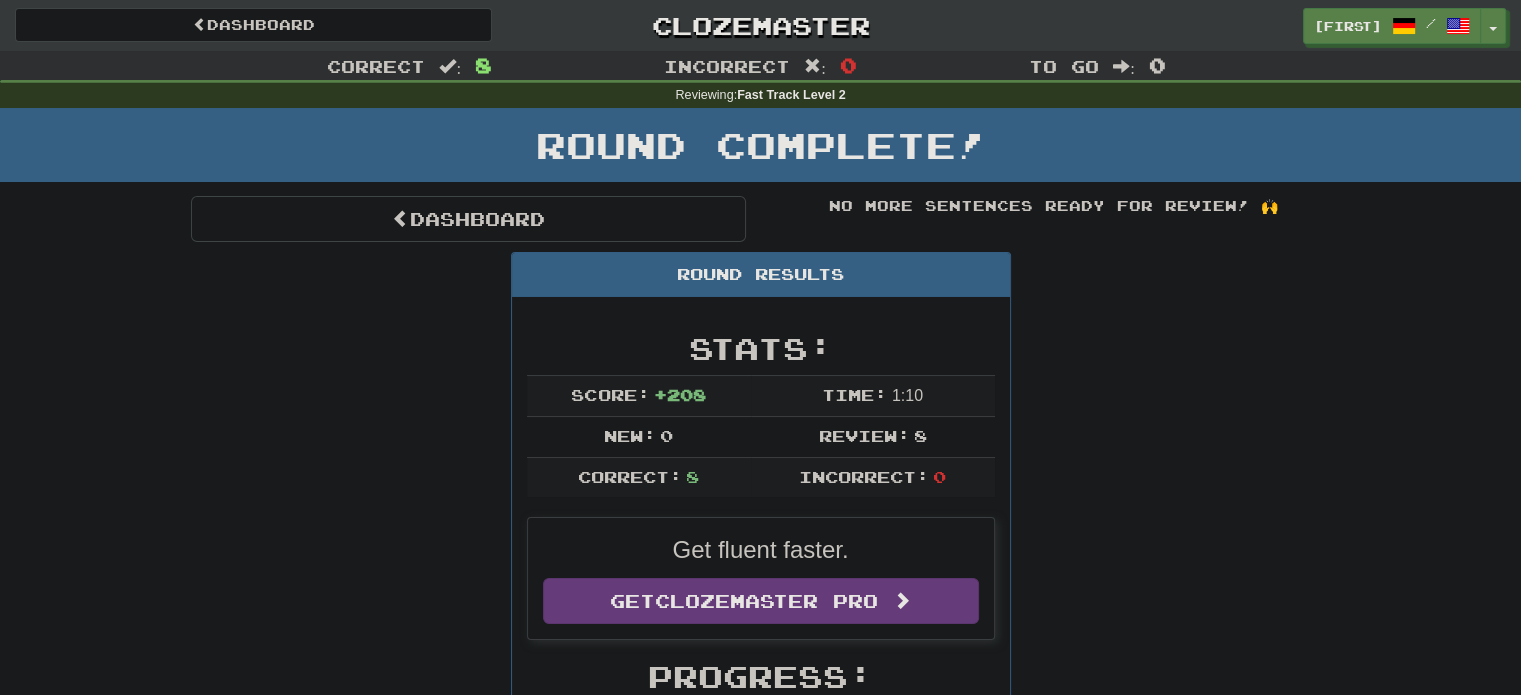 click on "Round Results" at bounding box center (761, 275) 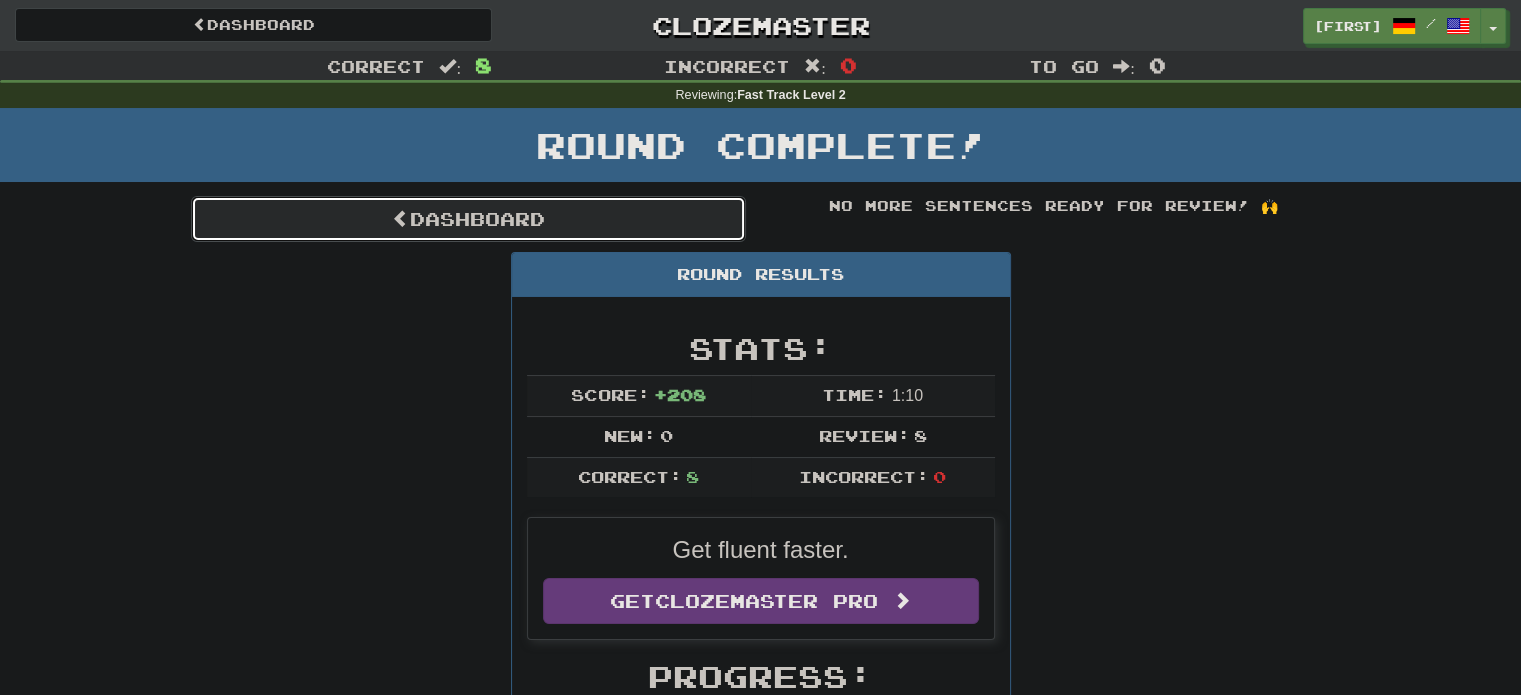 click on "Dashboard" at bounding box center [468, 219] 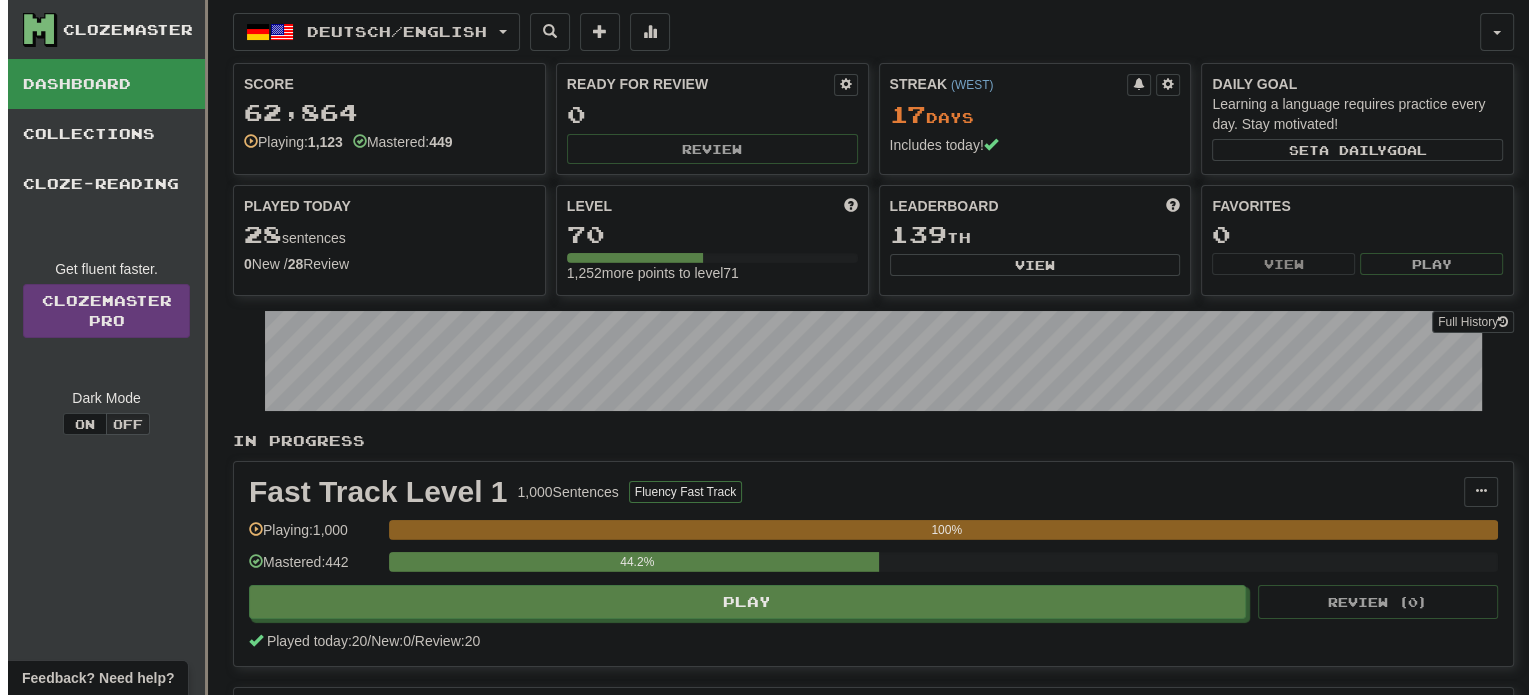 scroll, scrollTop: 666, scrollLeft: 0, axis: vertical 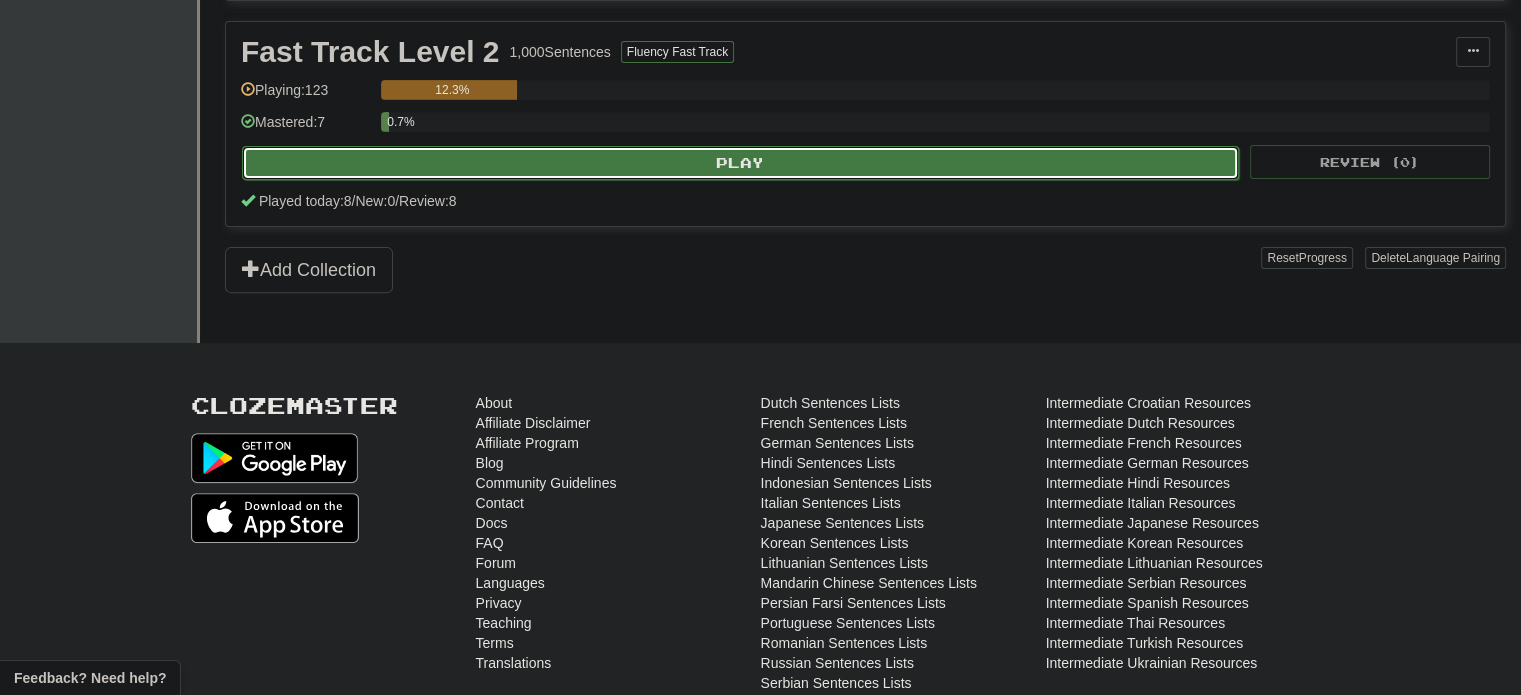 click on "Play" at bounding box center [740, 163] 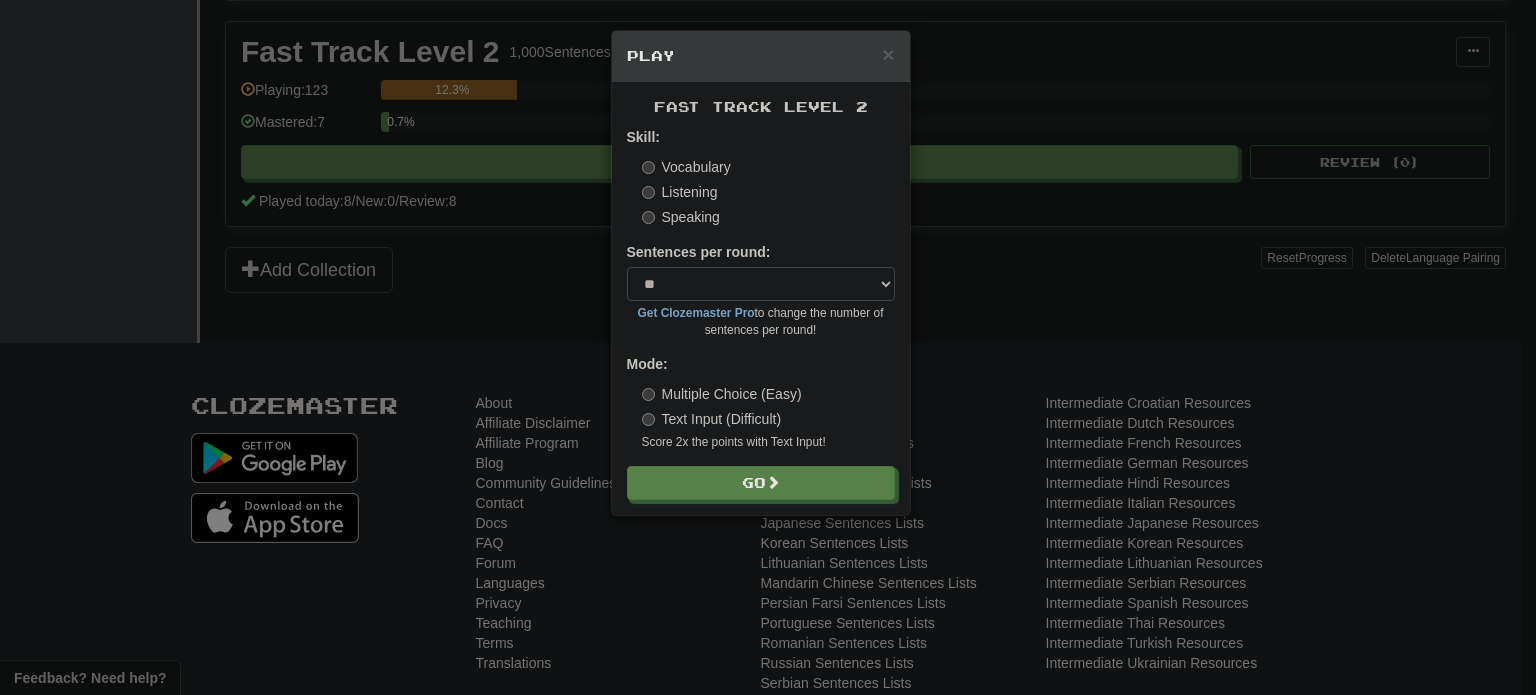 click on "× Play Fast Track Level 2 Skill: Vocabulary Listening Speaking Sentences per round: * ** ** ** ** ** *** ******** Get Clozemaster Pro  to change the number of sentences per round! Mode: Multiple Choice (Easy) Text Input (Difficult) Score 2x the points with Text Input ! Go" at bounding box center (768, 347) 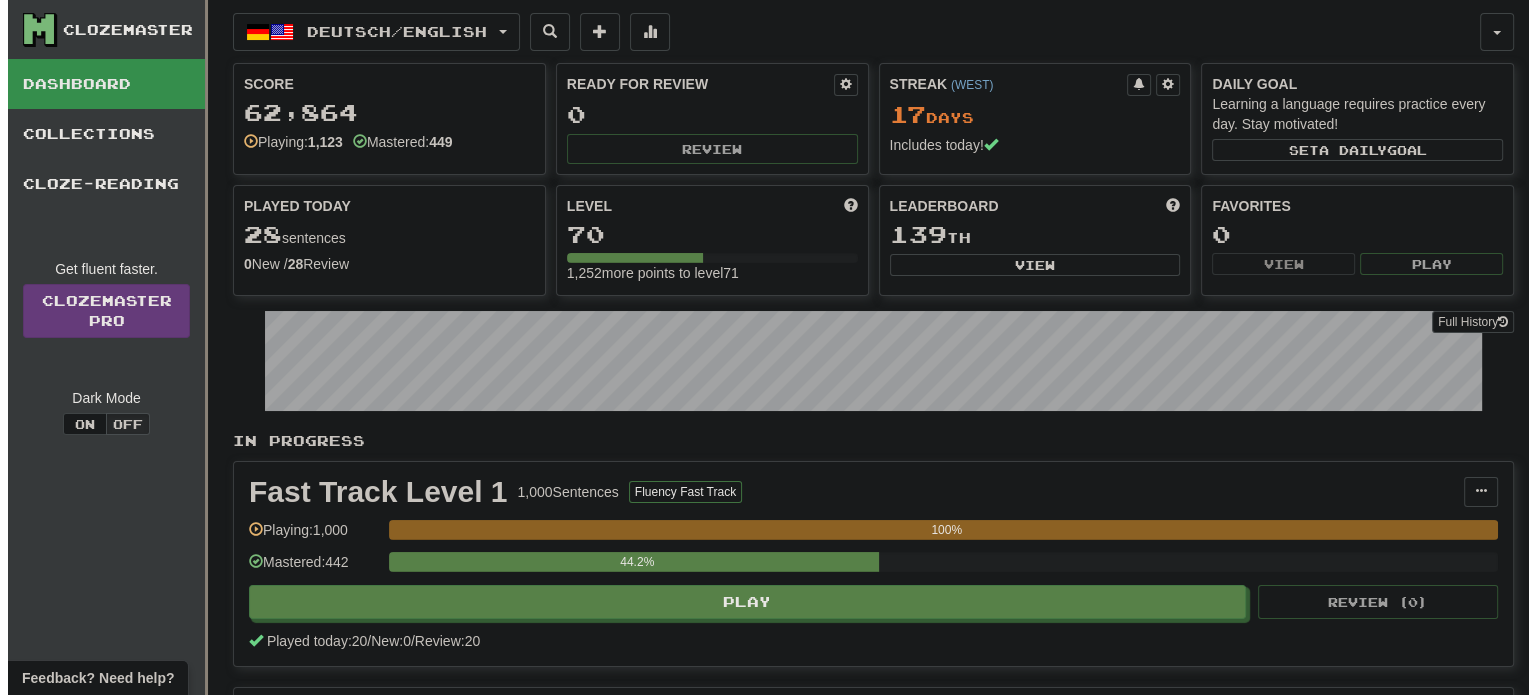 scroll, scrollTop: 400, scrollLeft: 0, axis: vertical 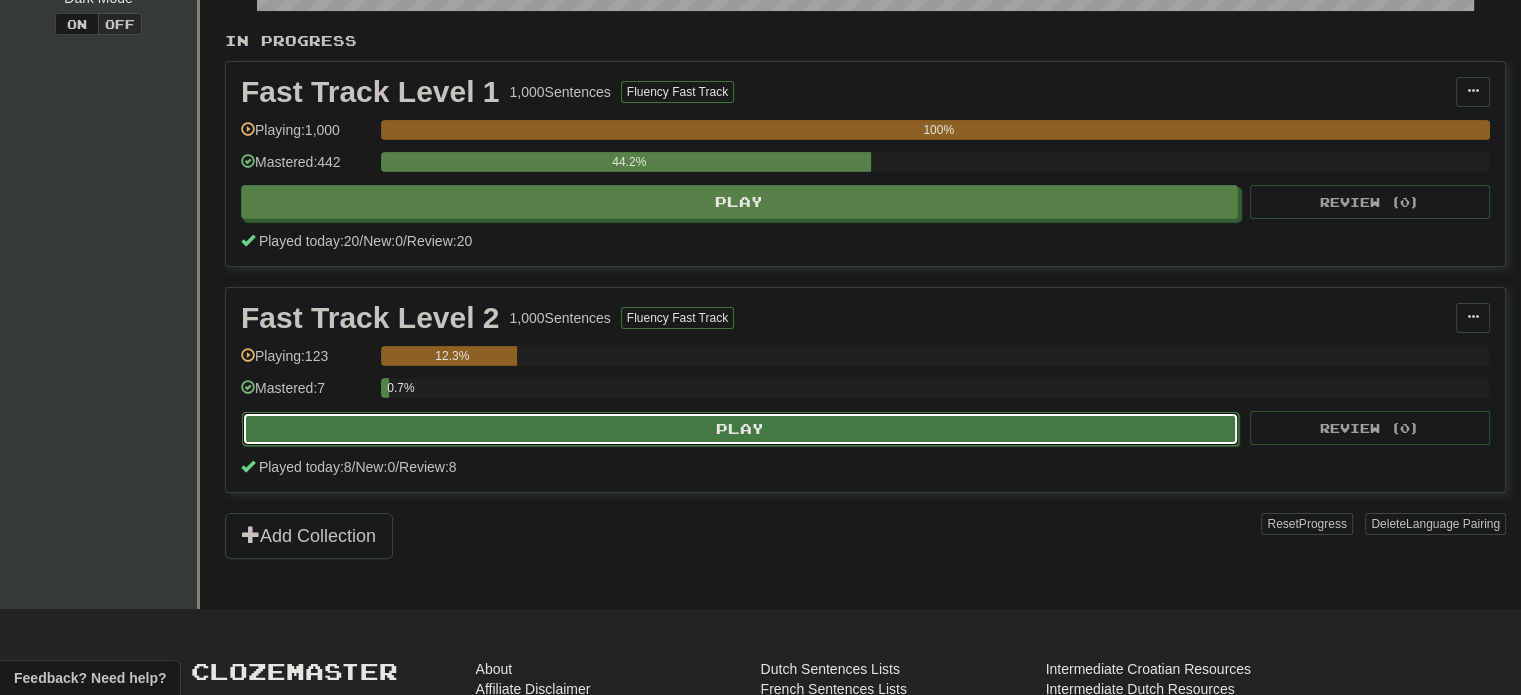 click on "Play" at bounding box center [740, 429] 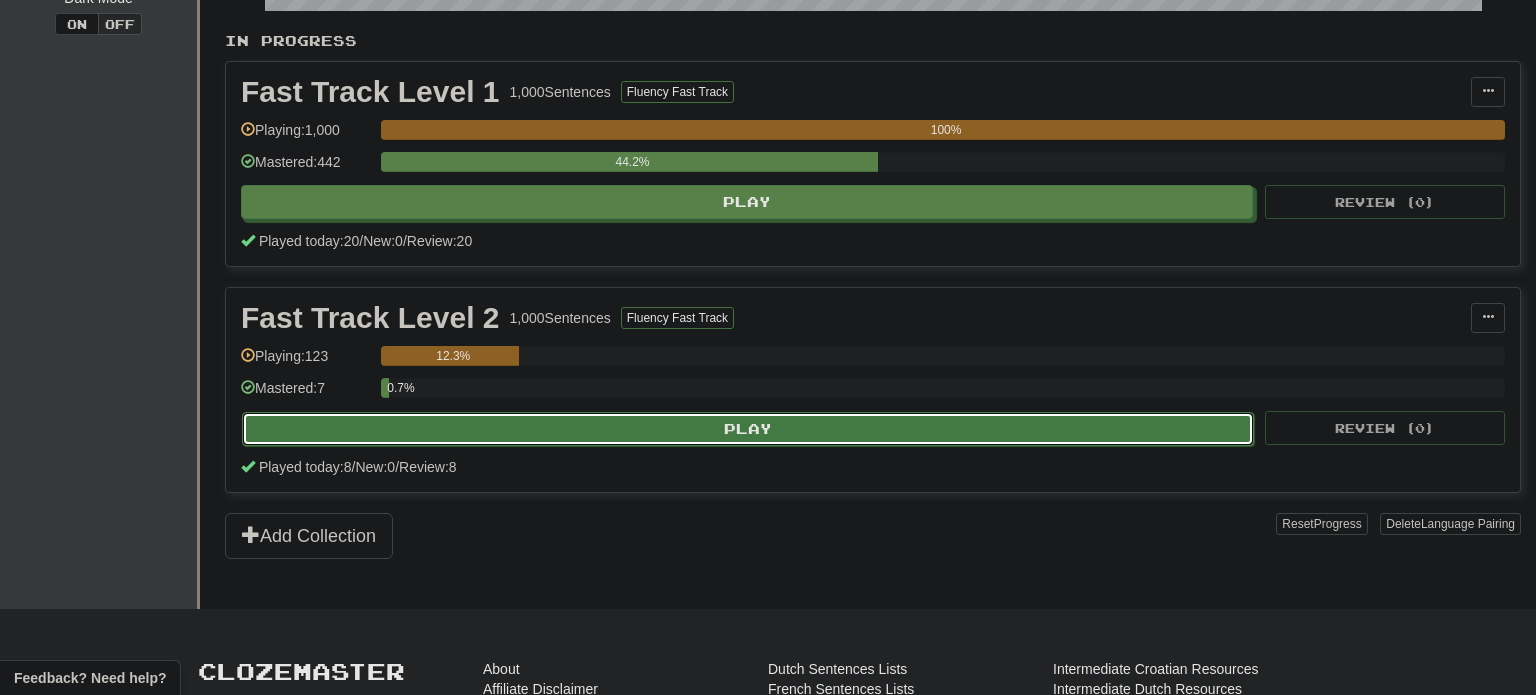 select on "**" 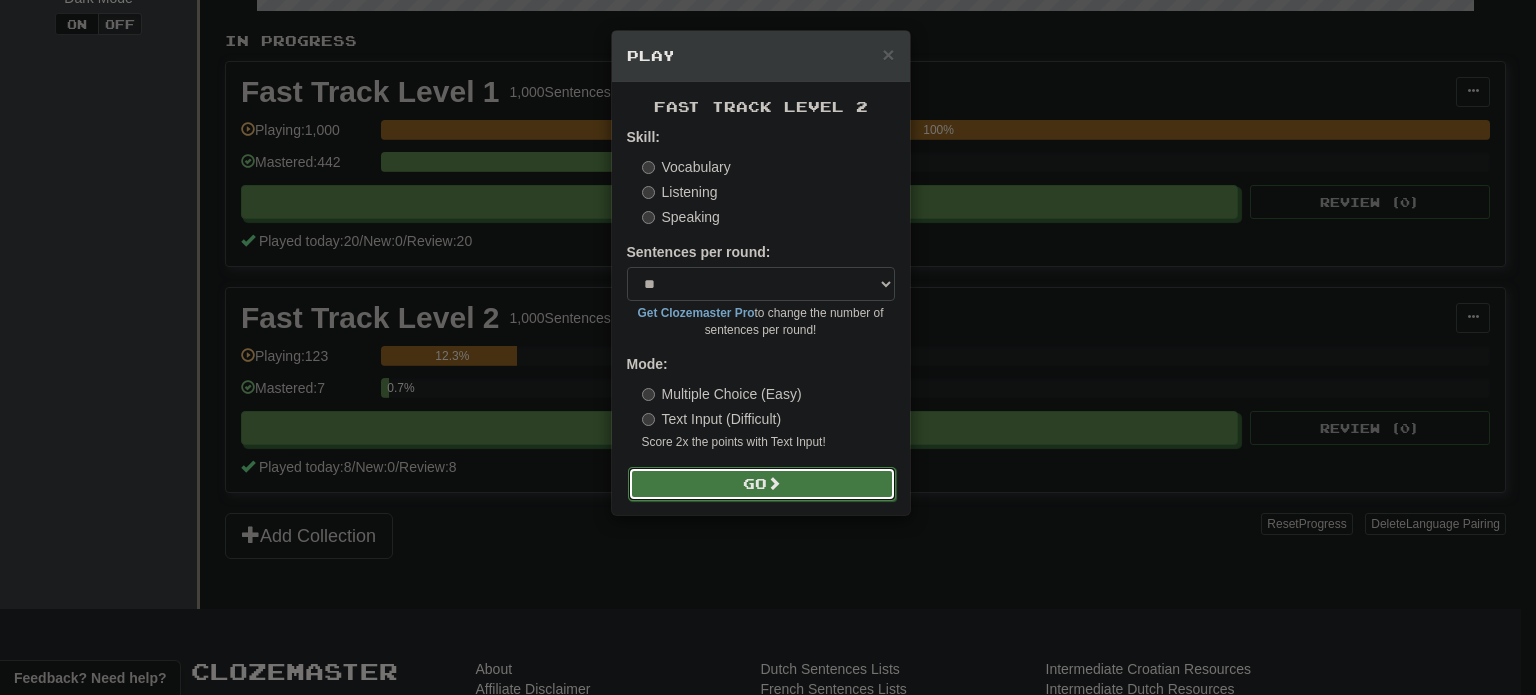 click at bounding box center (774, 483) 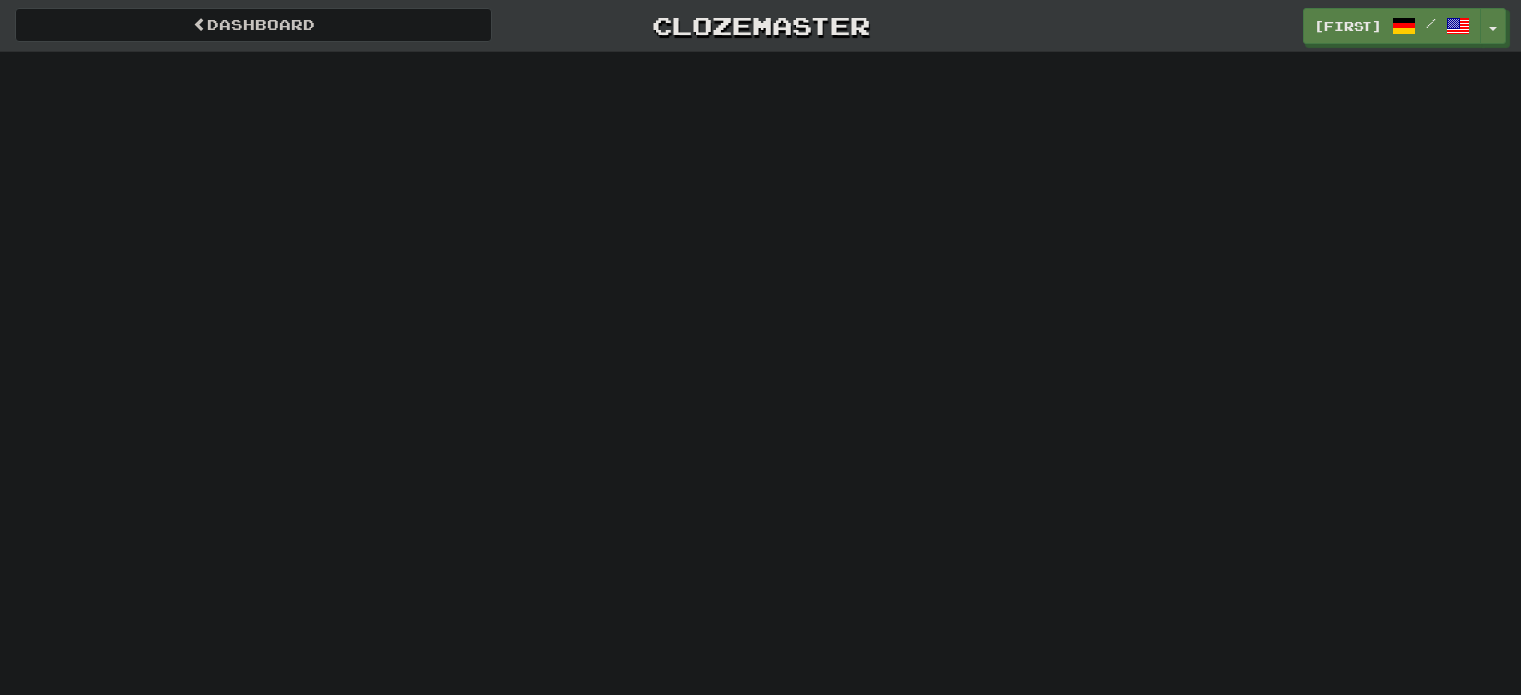 scroll, scrollTop: 0, scrollLeft: 0, axis: both 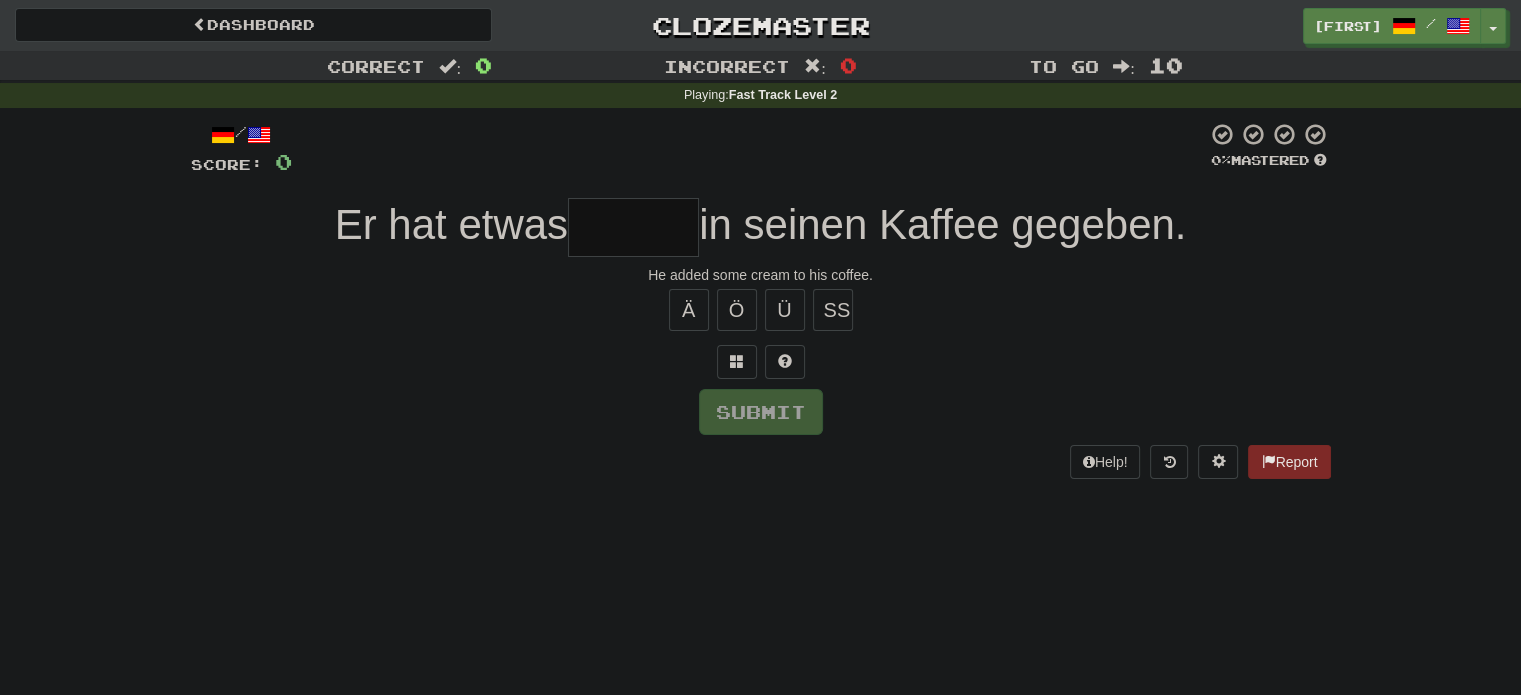 type on "*" 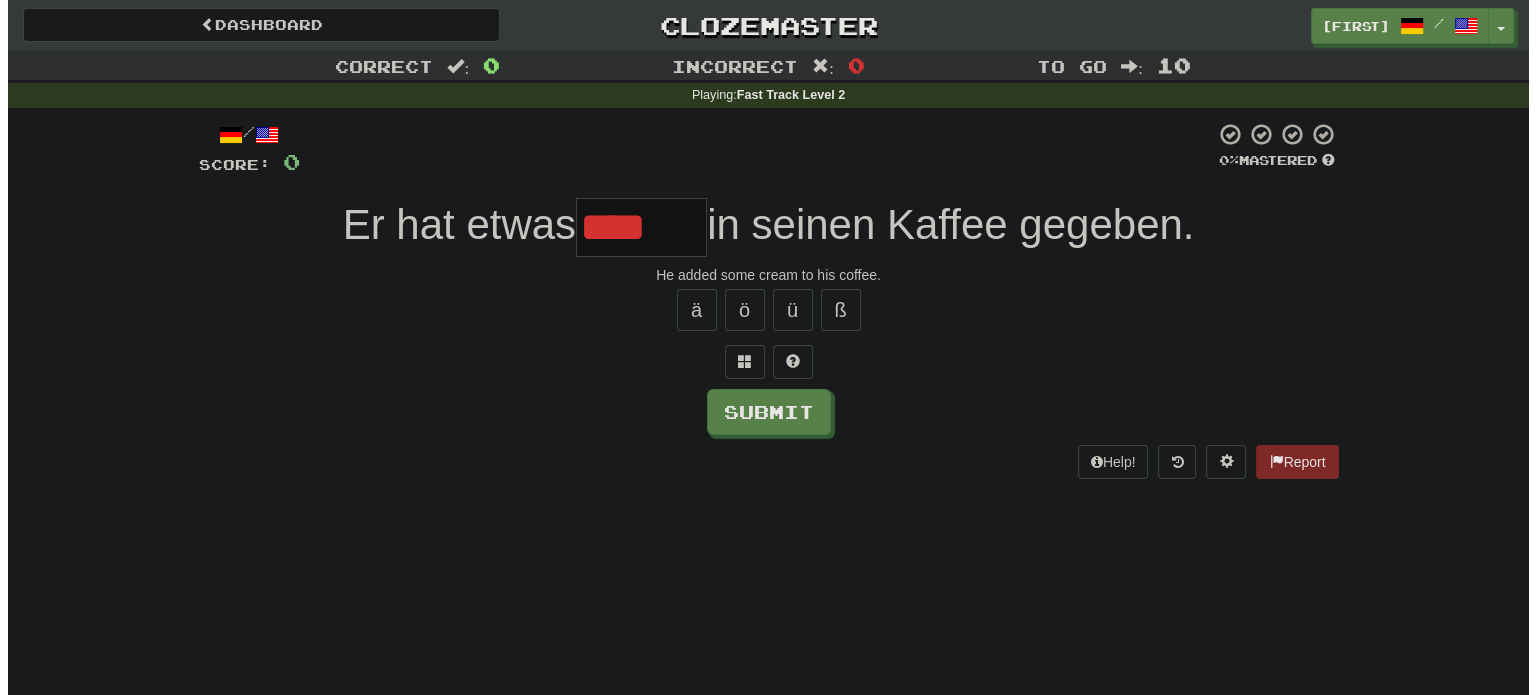 scroll, scrollTop: 0, scrollLeft: 0, axis: both 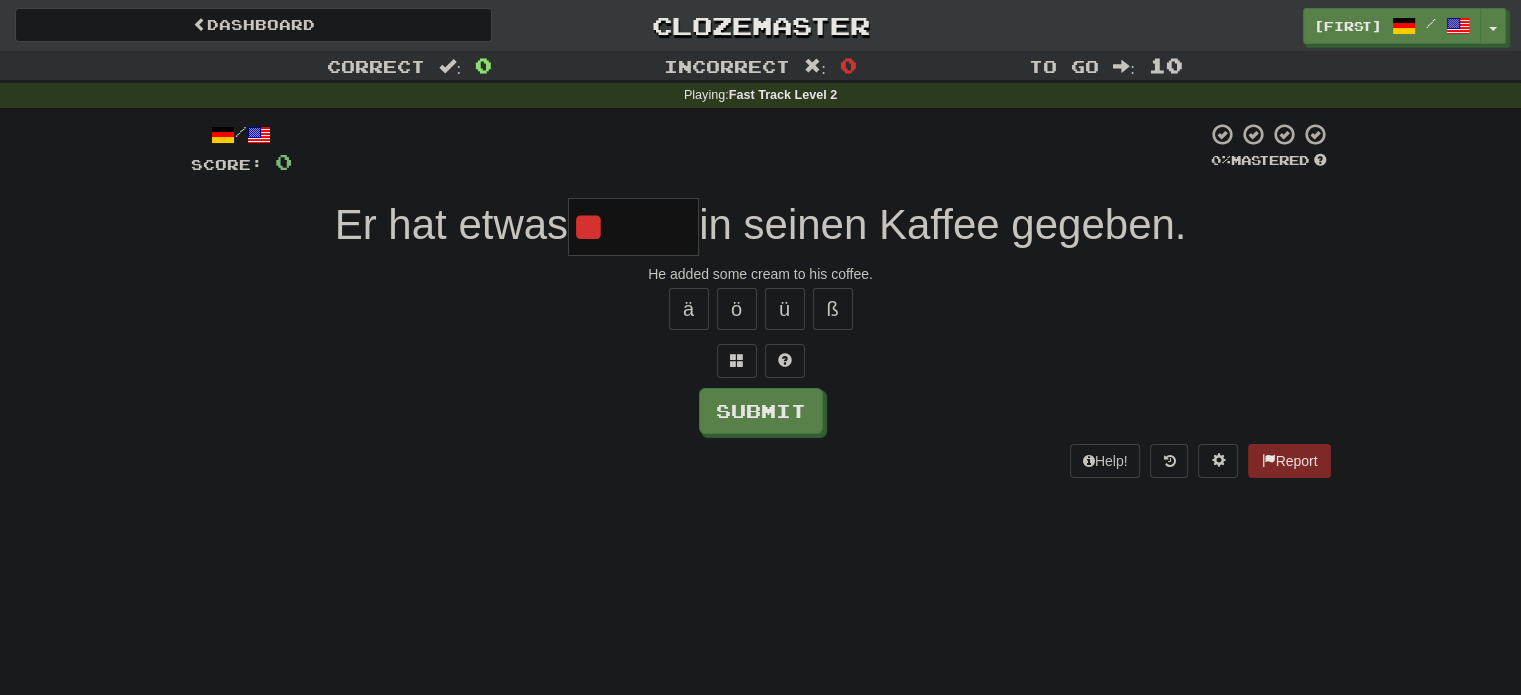 type on "*" 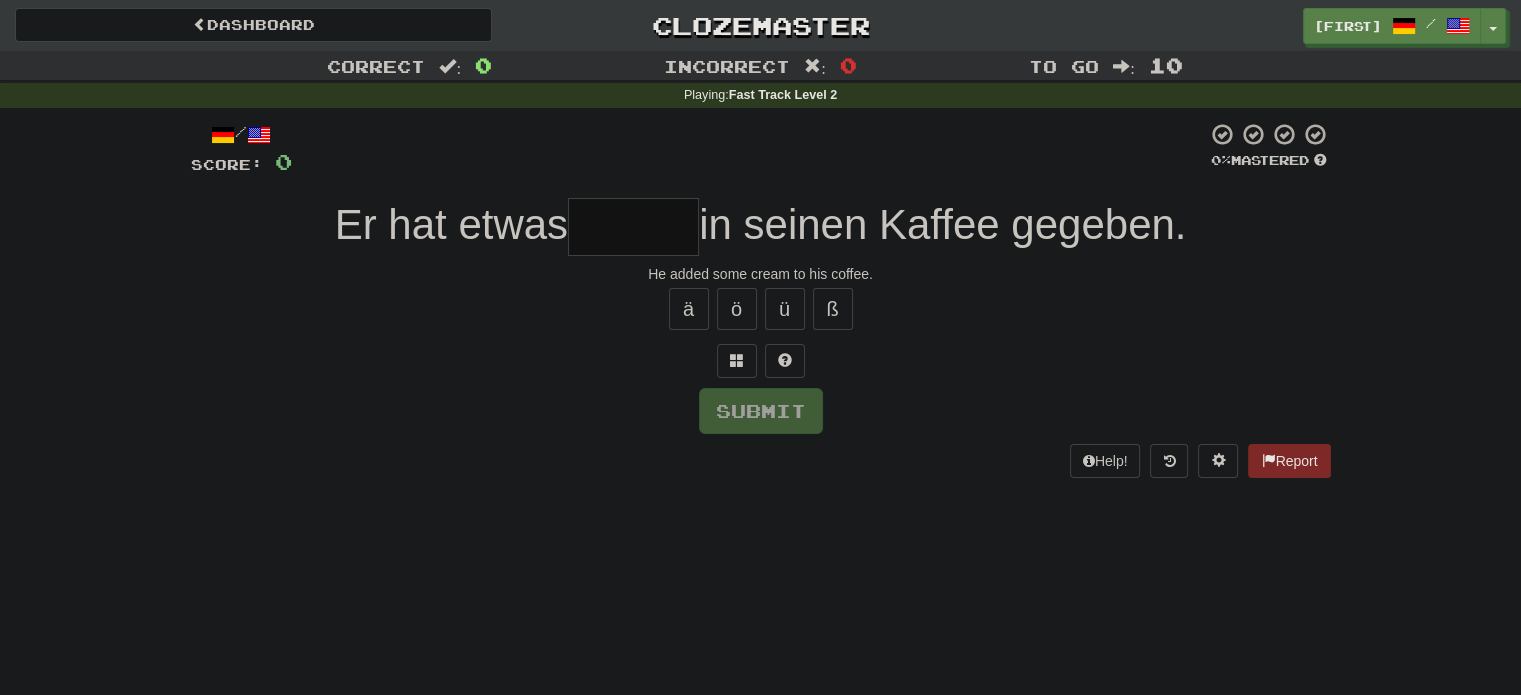 type on "*" 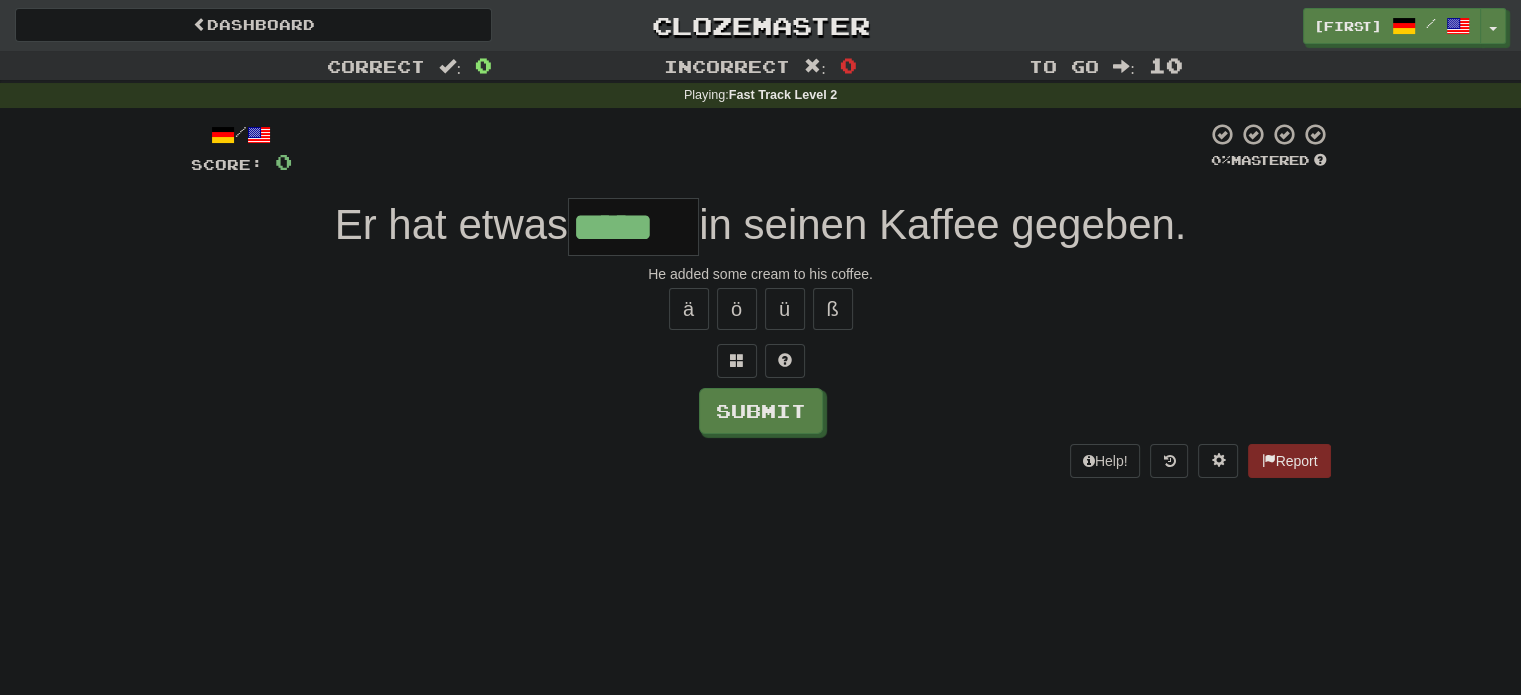 type on "*****" 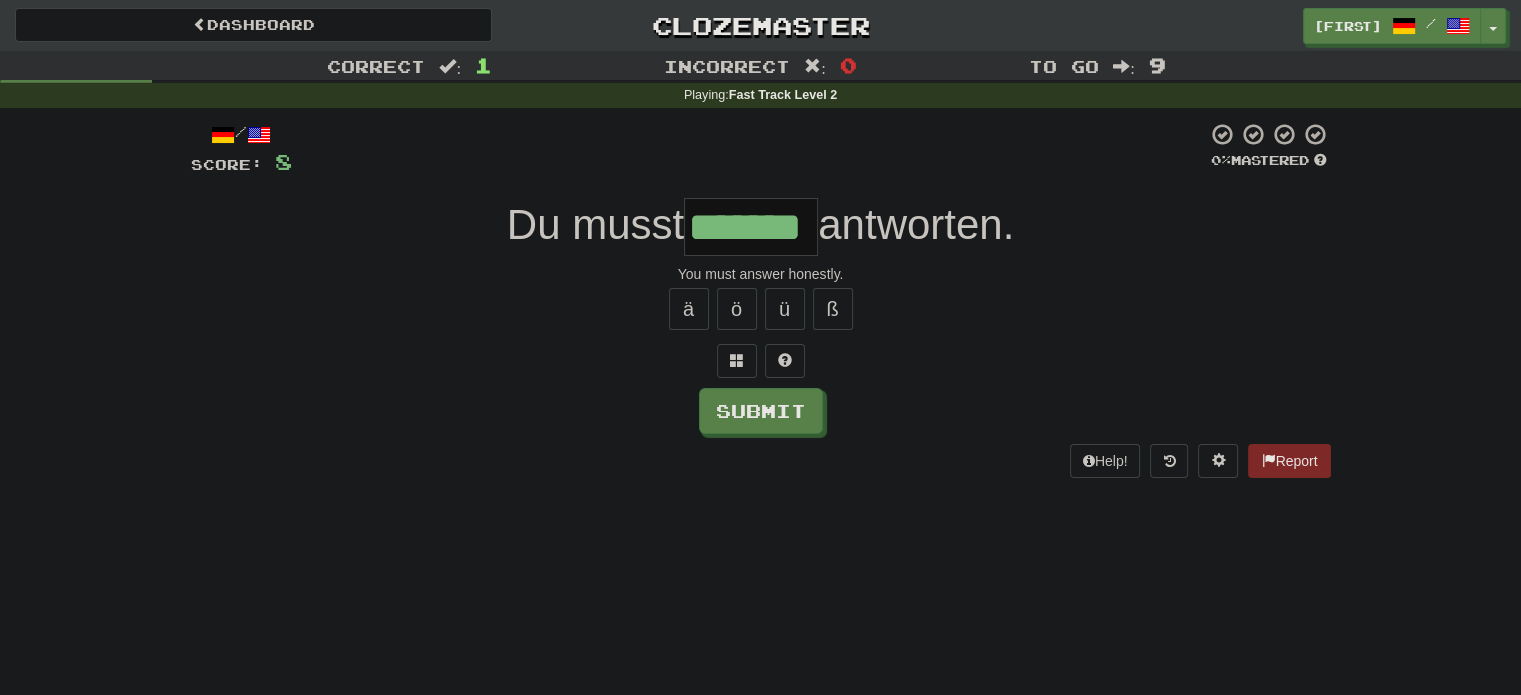 type on "*******" 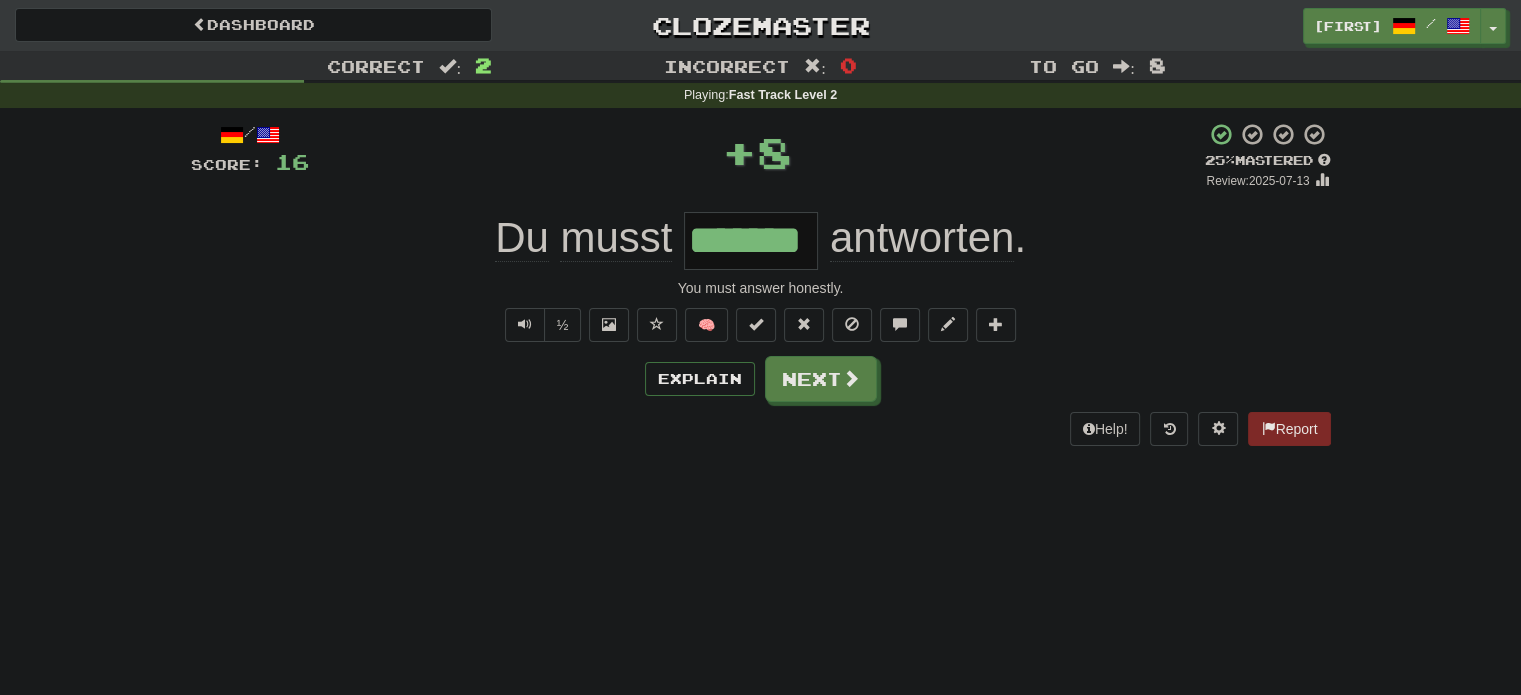 type 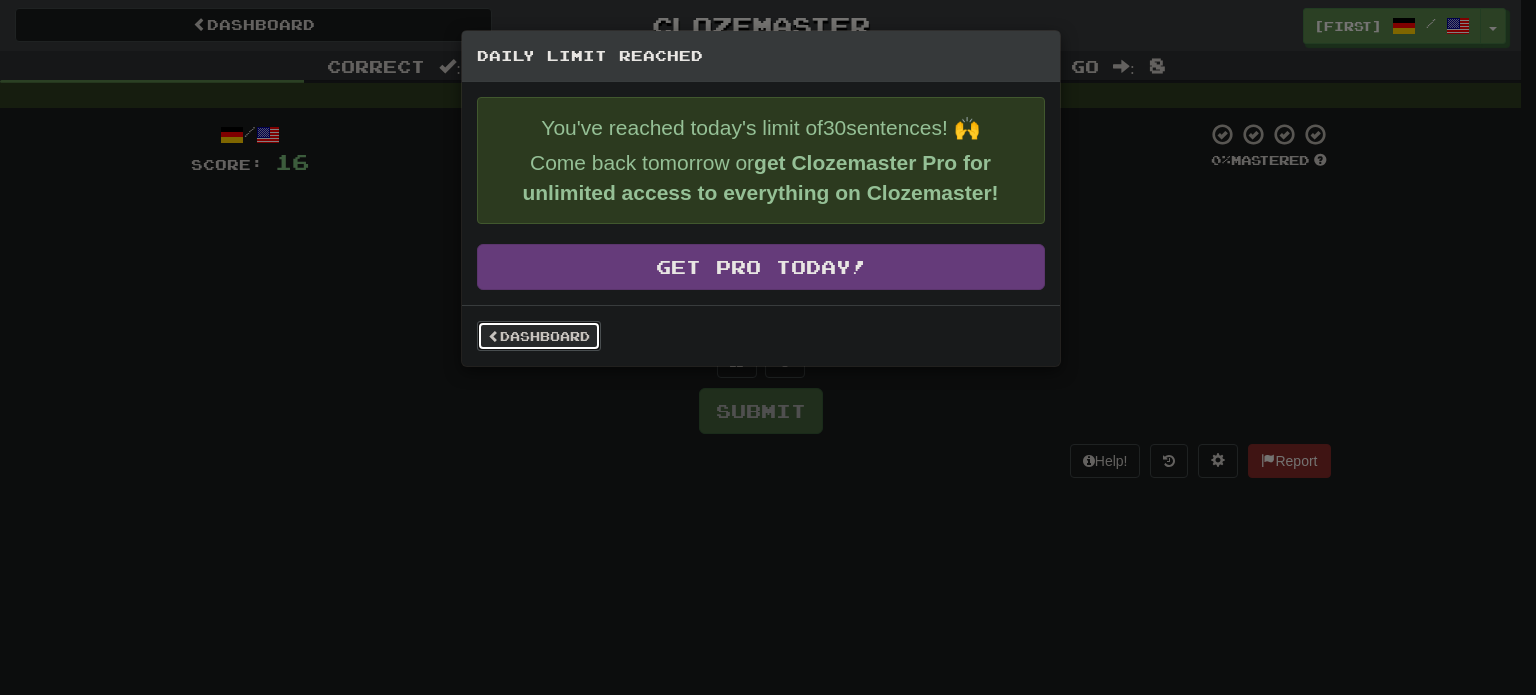 click on "Dashboard" at bounding box center [539, 336] 